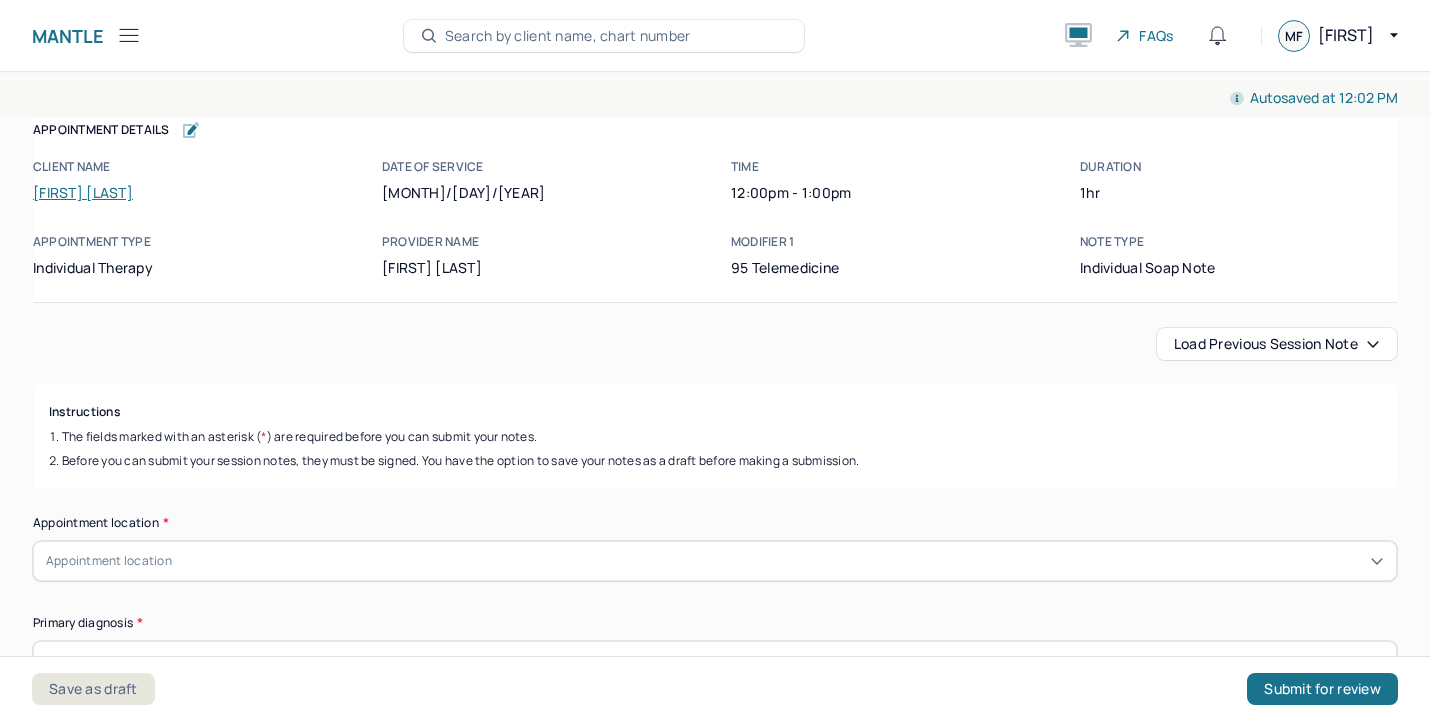 scroll, scrollTop: 0, scrollLeft: 0, axis: both 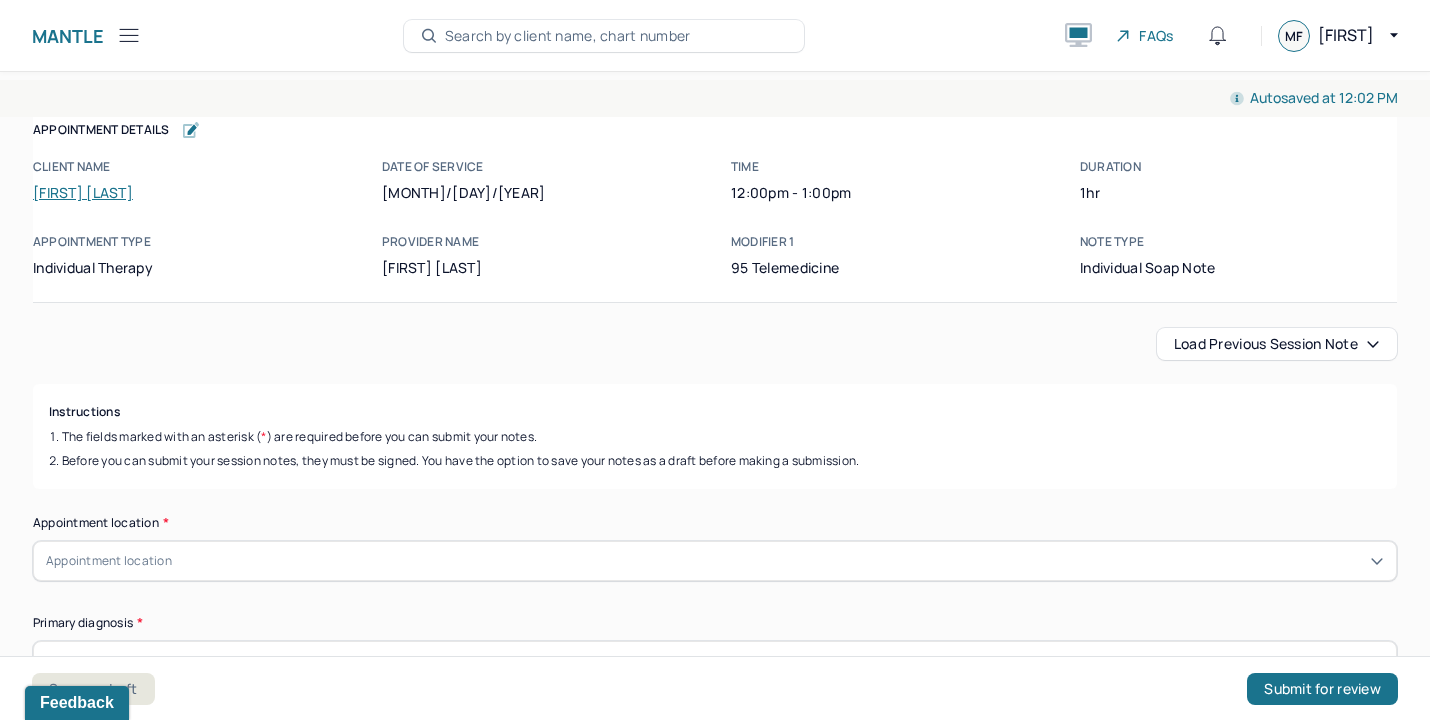 click on "Mantle Edit Note Search by client name, chart number FAQs MF [FIRST]" at bounding box center [715, 36] 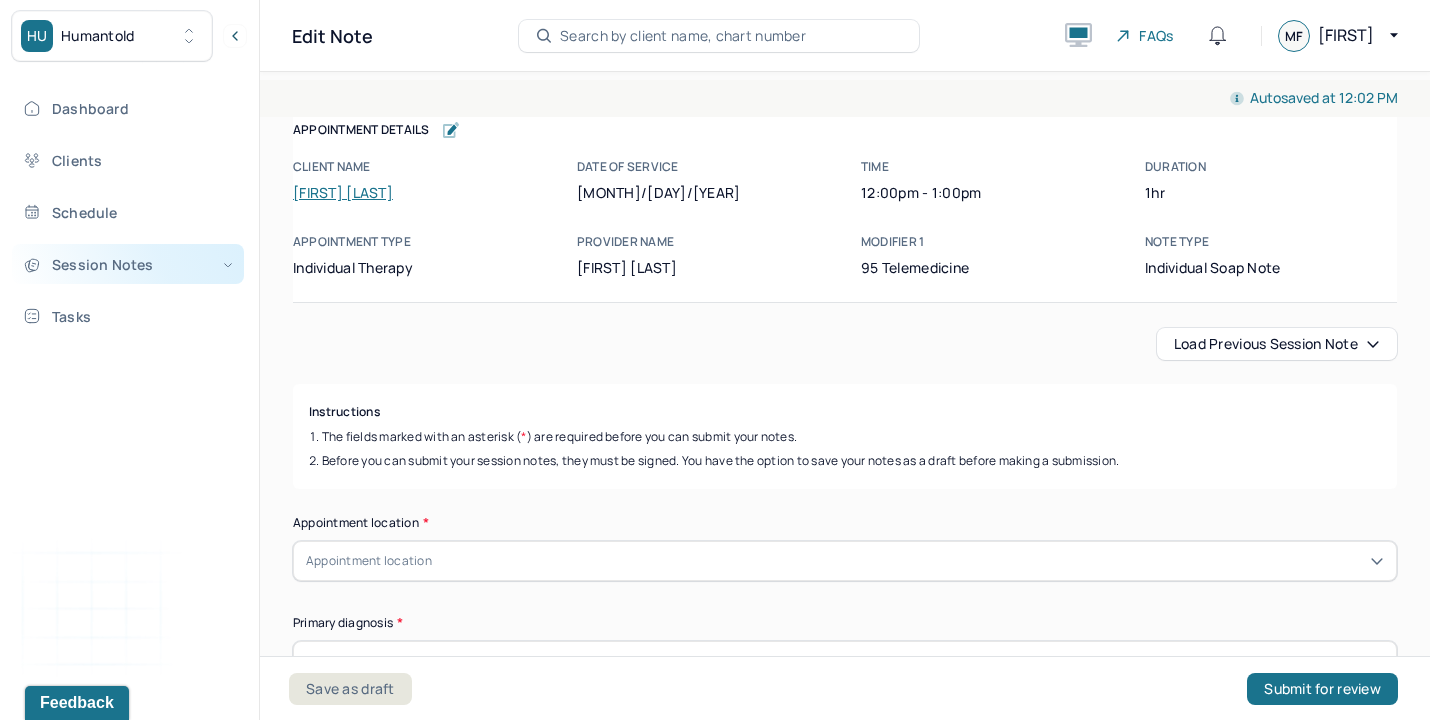 click on "Session Notes" at bounding box center (128, 264) 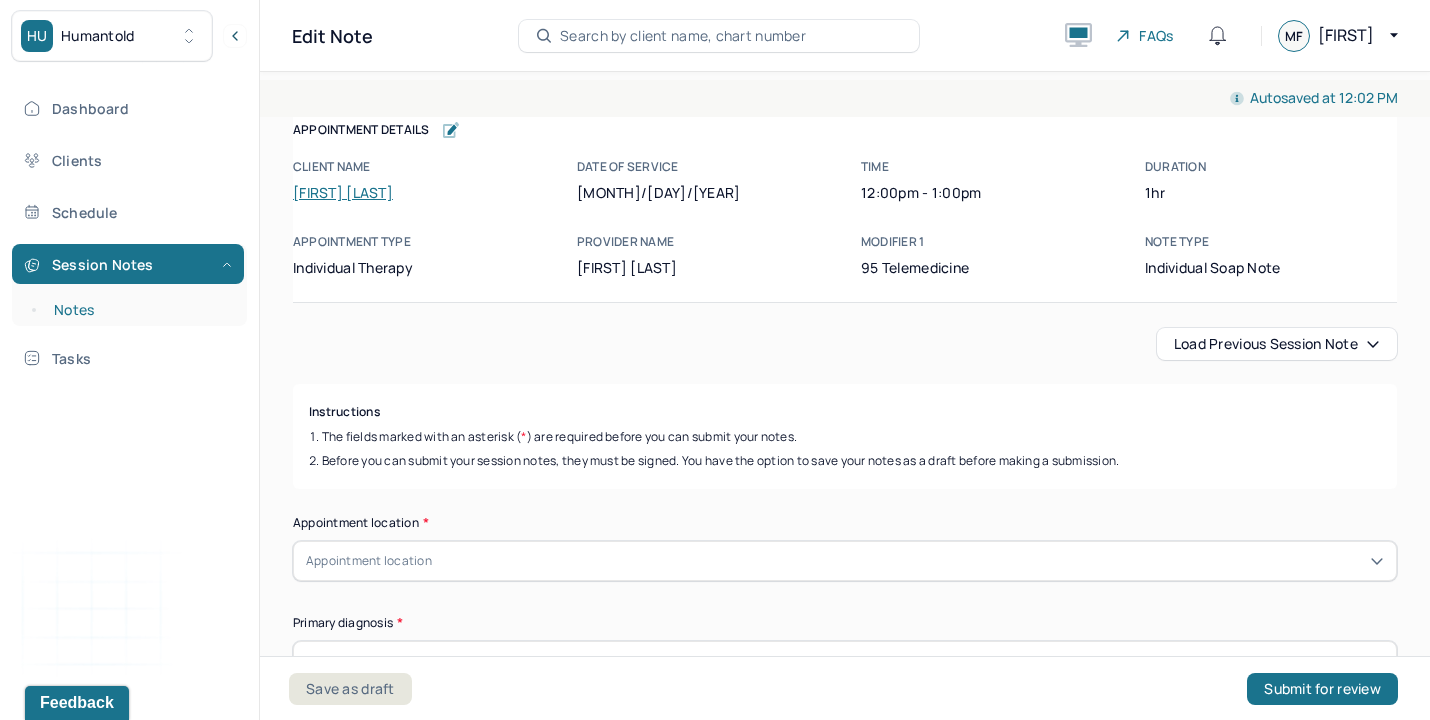 click on "Notes" at bounding box center [139, 310] 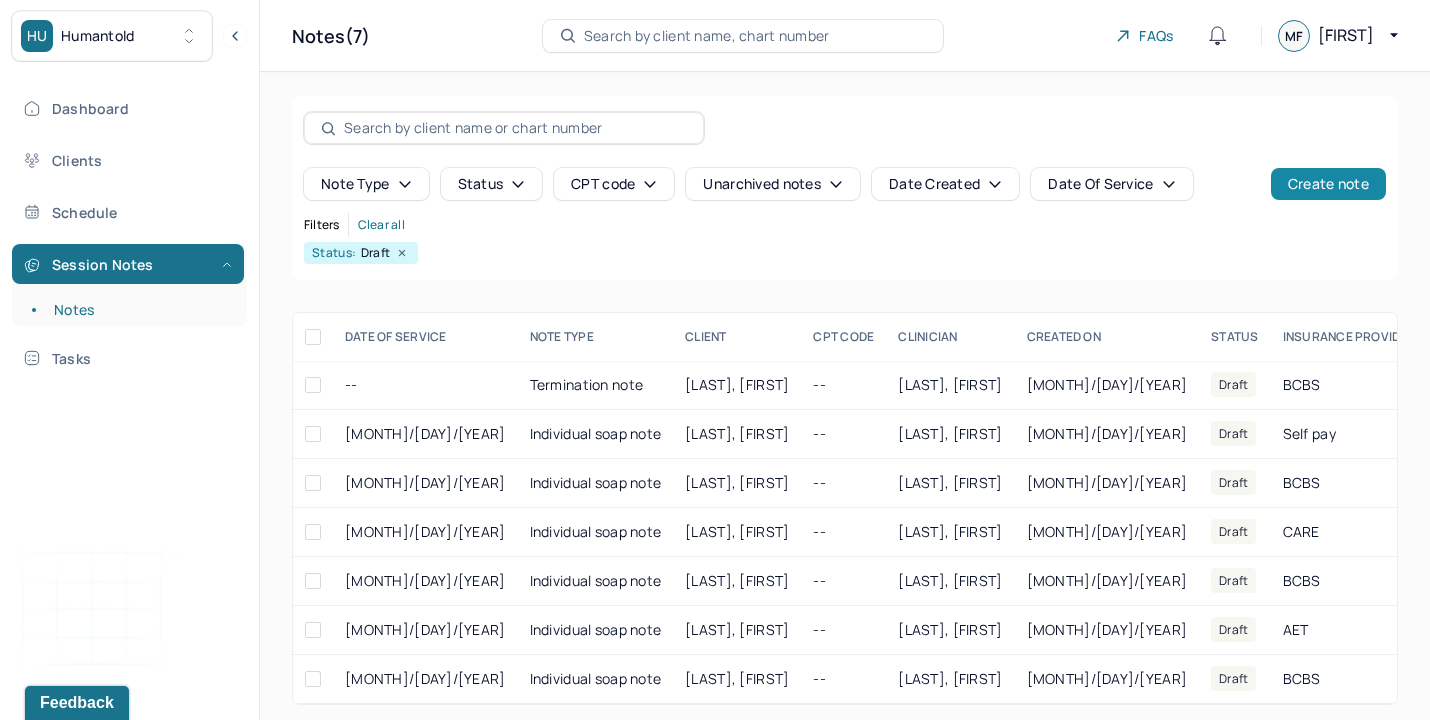 click on "Create note" at bounding box center (1328, 184) 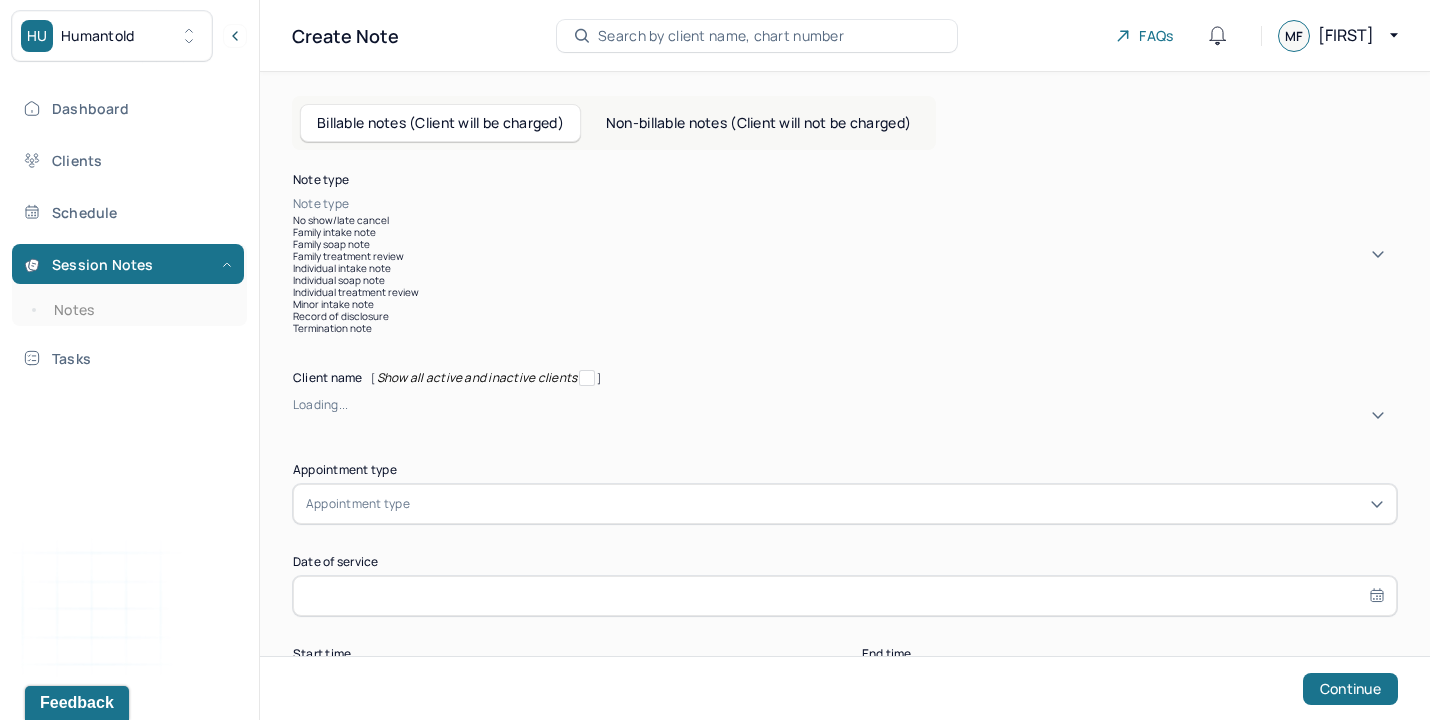 click at bounding box center (875, 204) 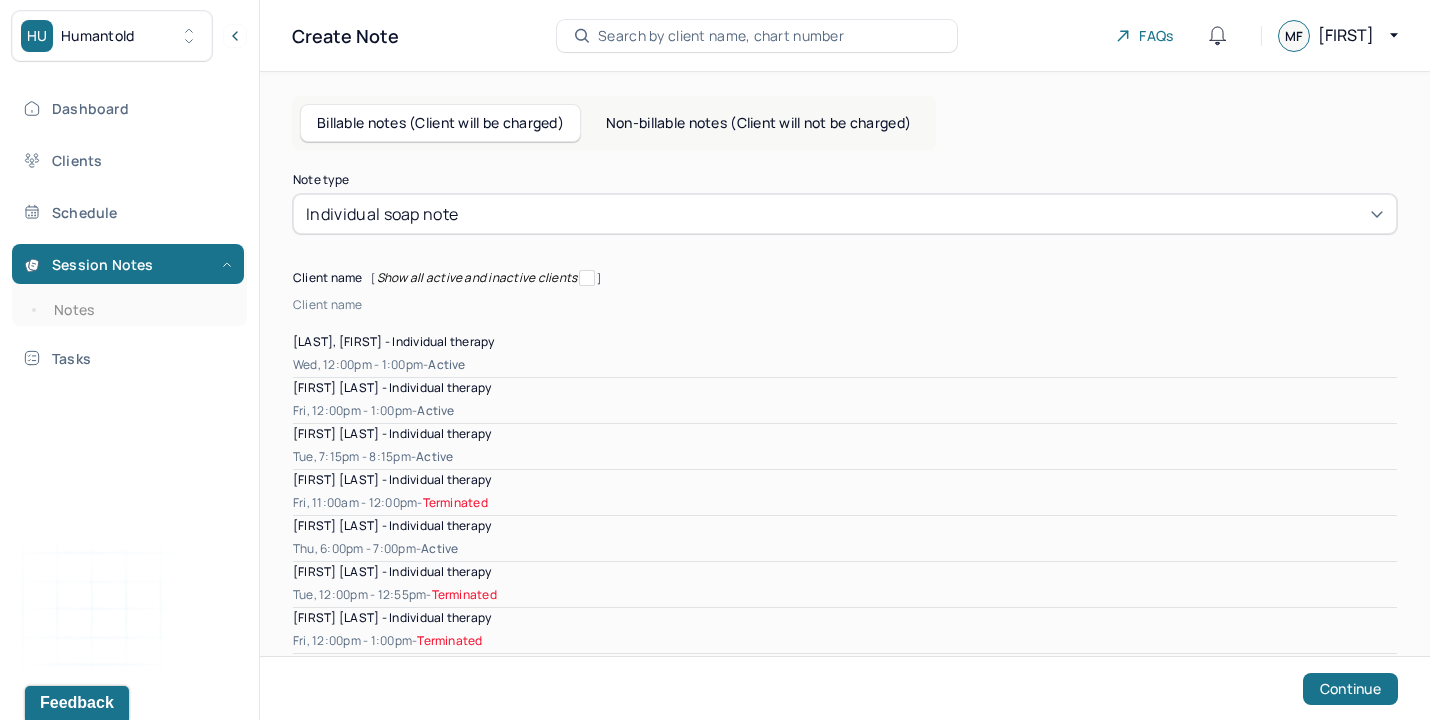 click at bounding box center (296, 322) 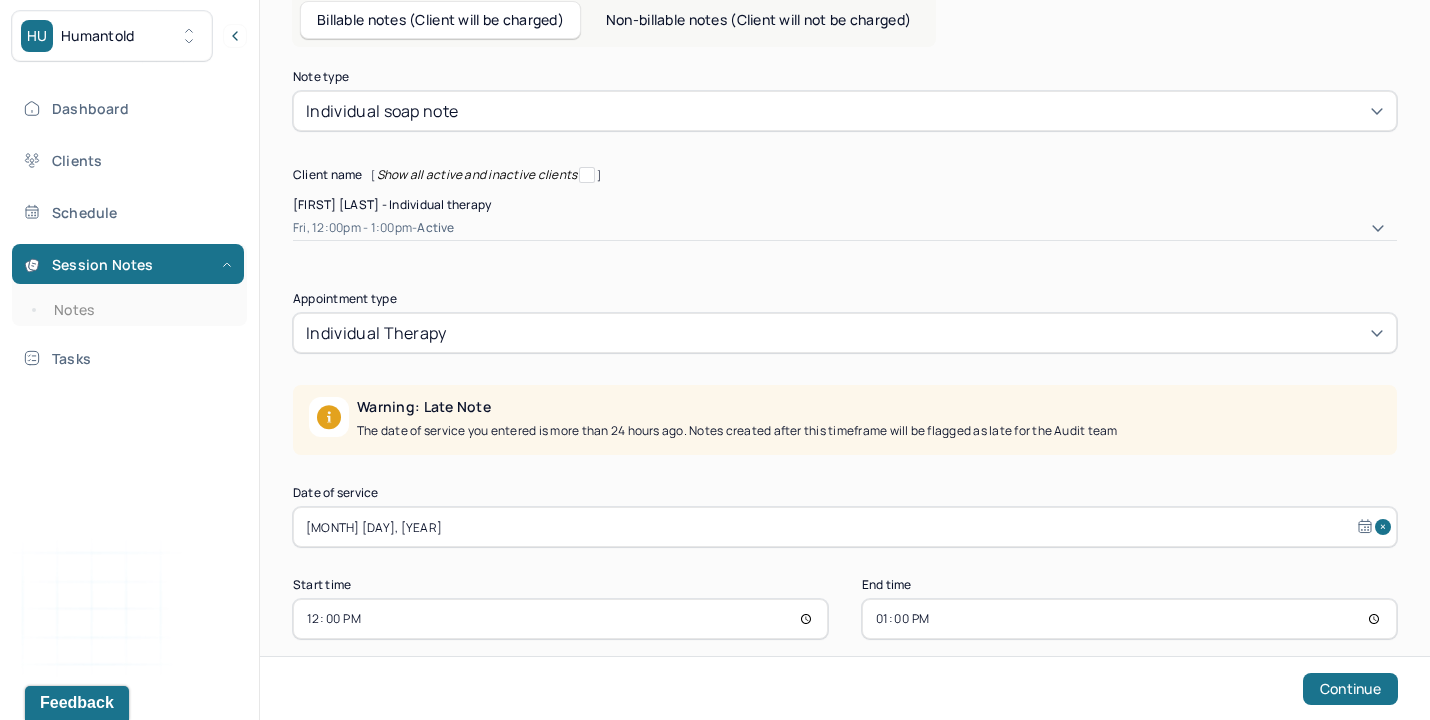 scroll, scrollTop: 109, scrollLeft: 0, axis: vertical 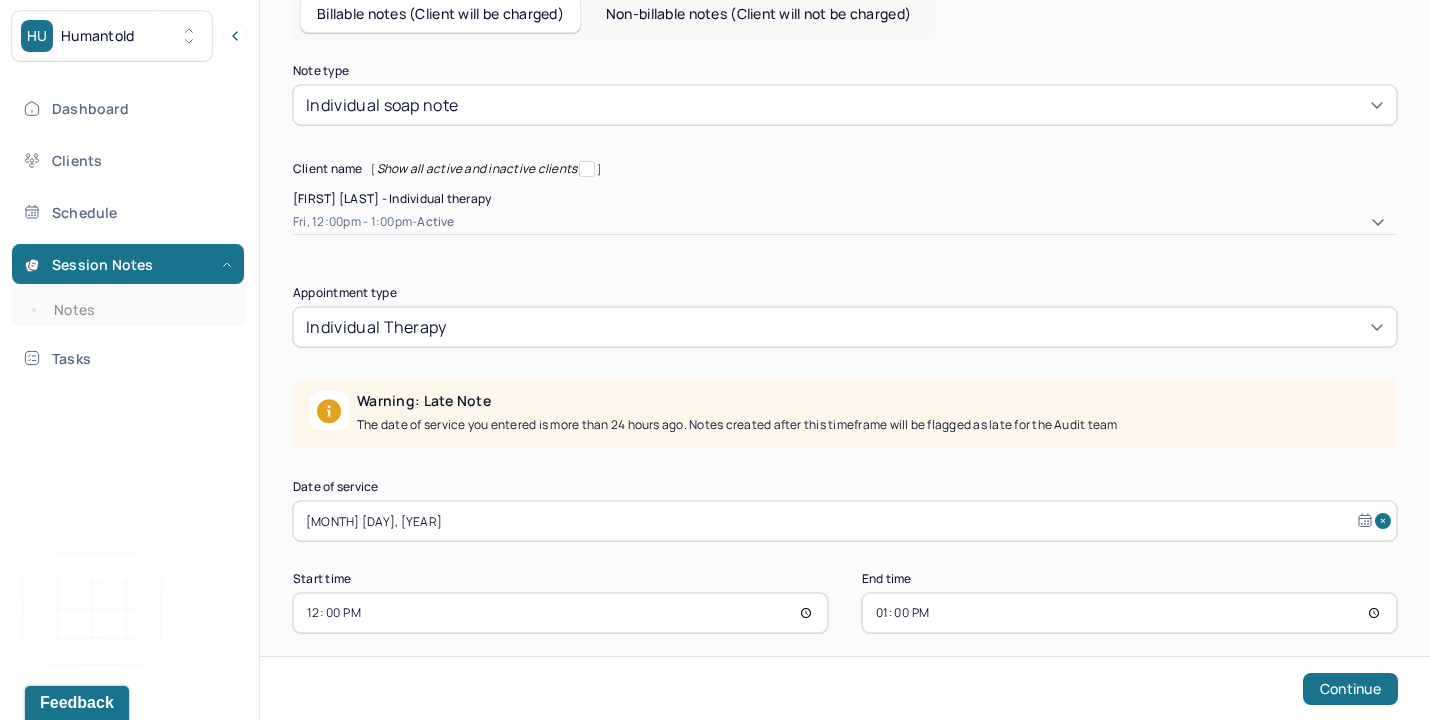 select on "6" 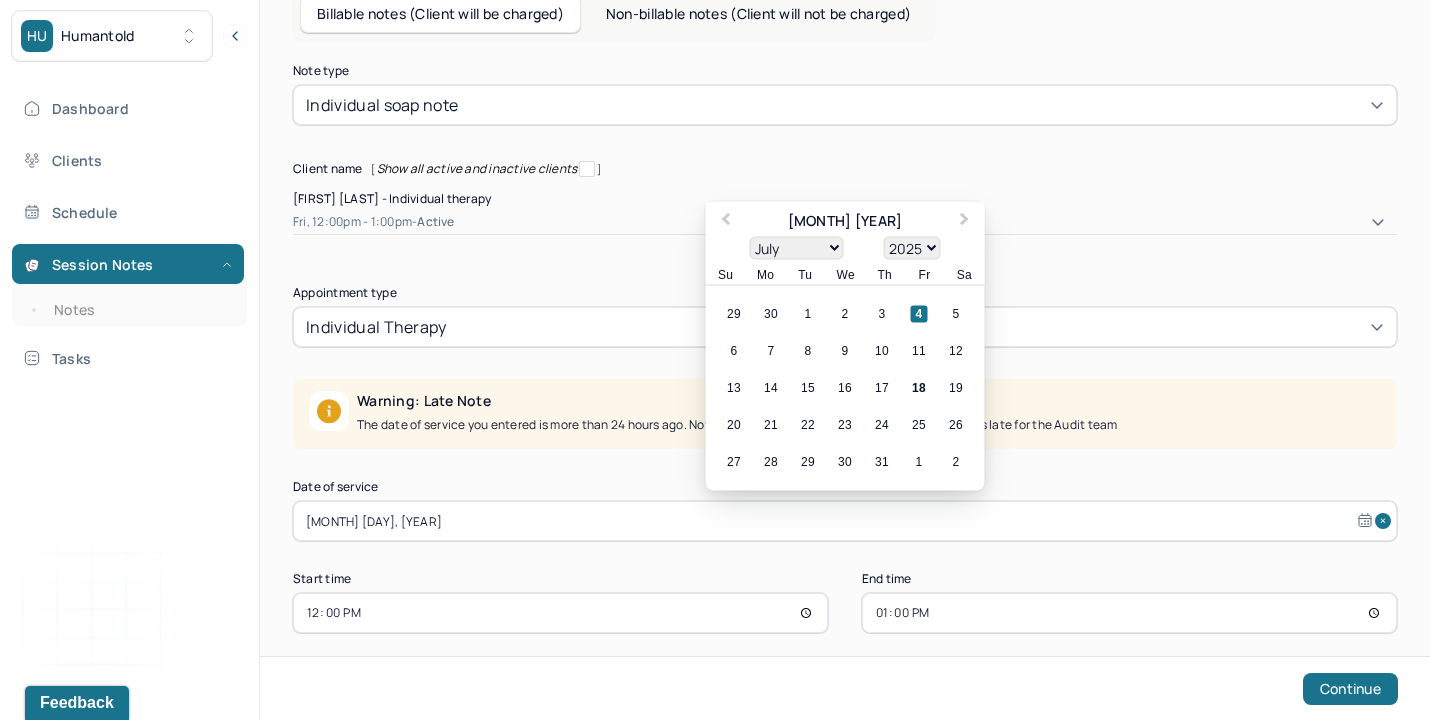 click on "[MONTH] [DAY], [YEAR]" at bounding box center [845, 521] 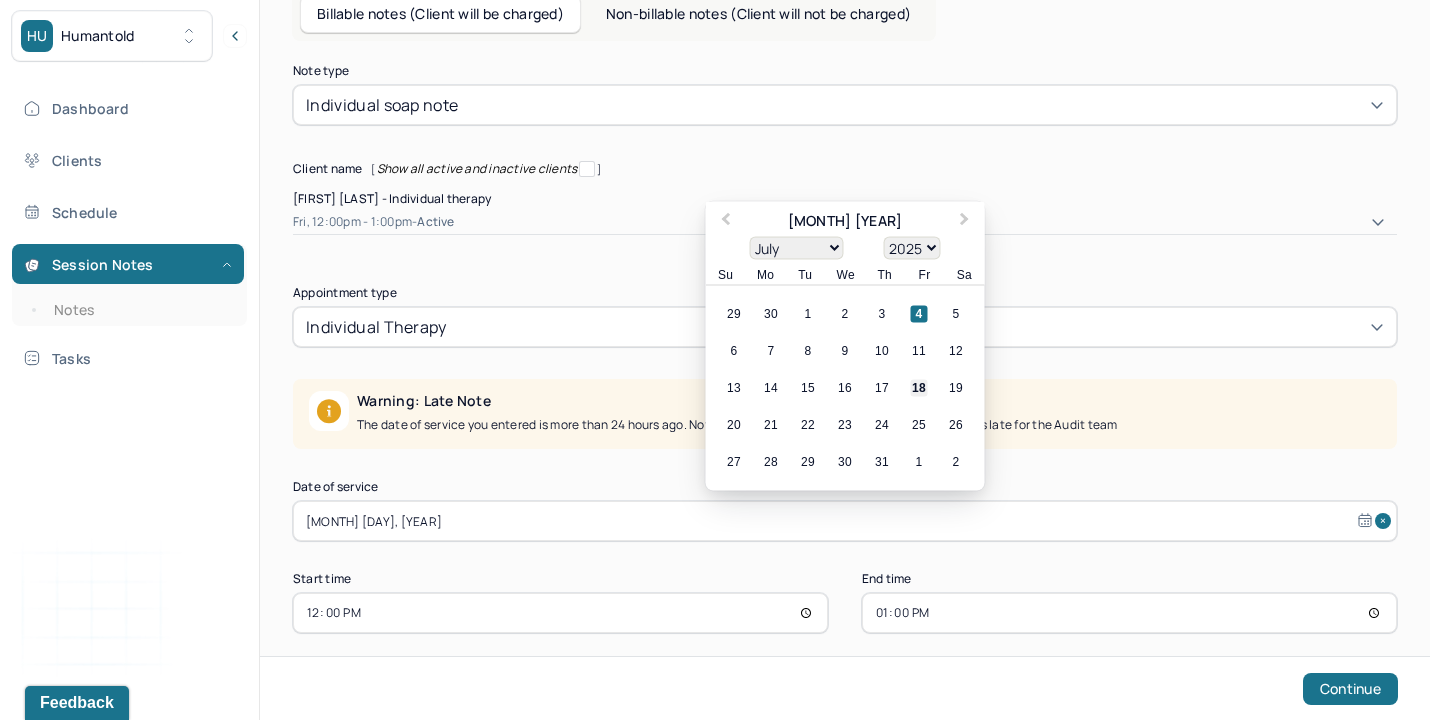 click on "18" at bounding box center (919, 388) 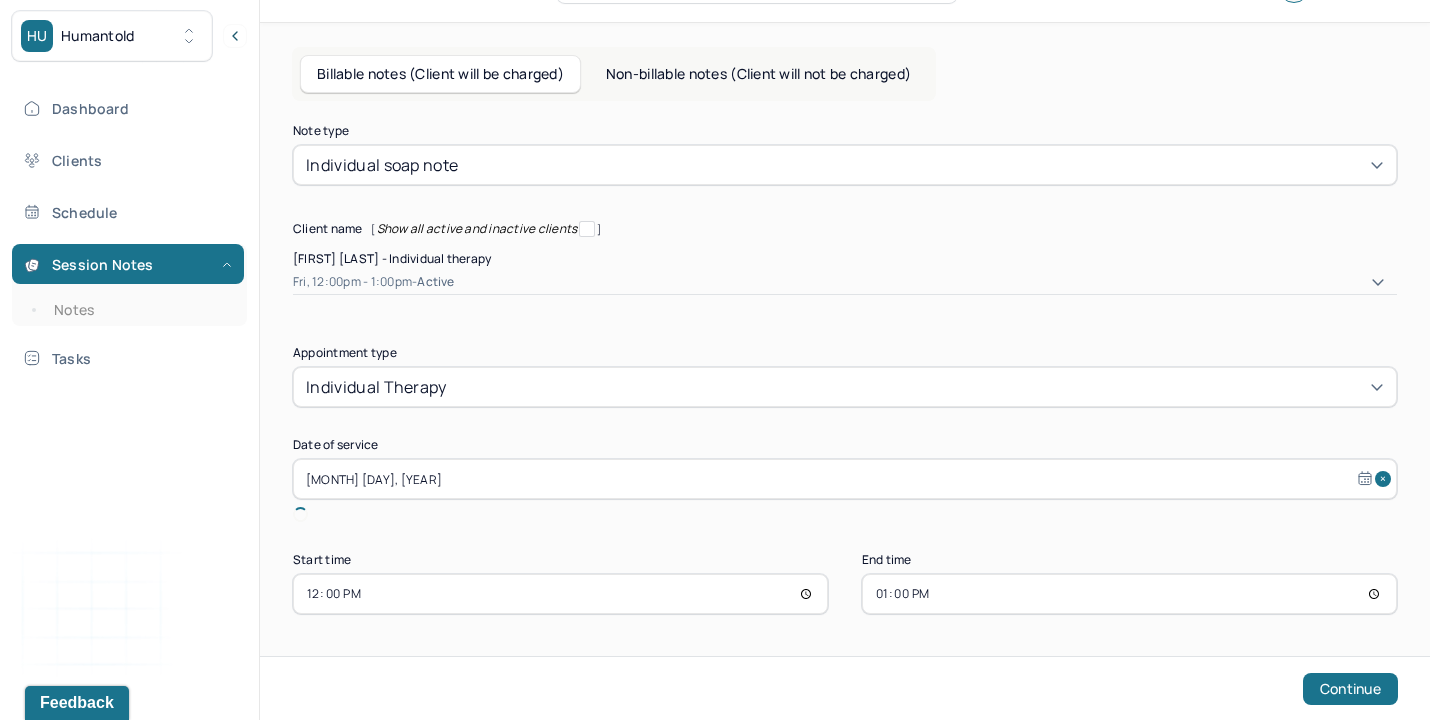 scroll, scrollTop: 7, scrollLeft: 0, axis: vertical 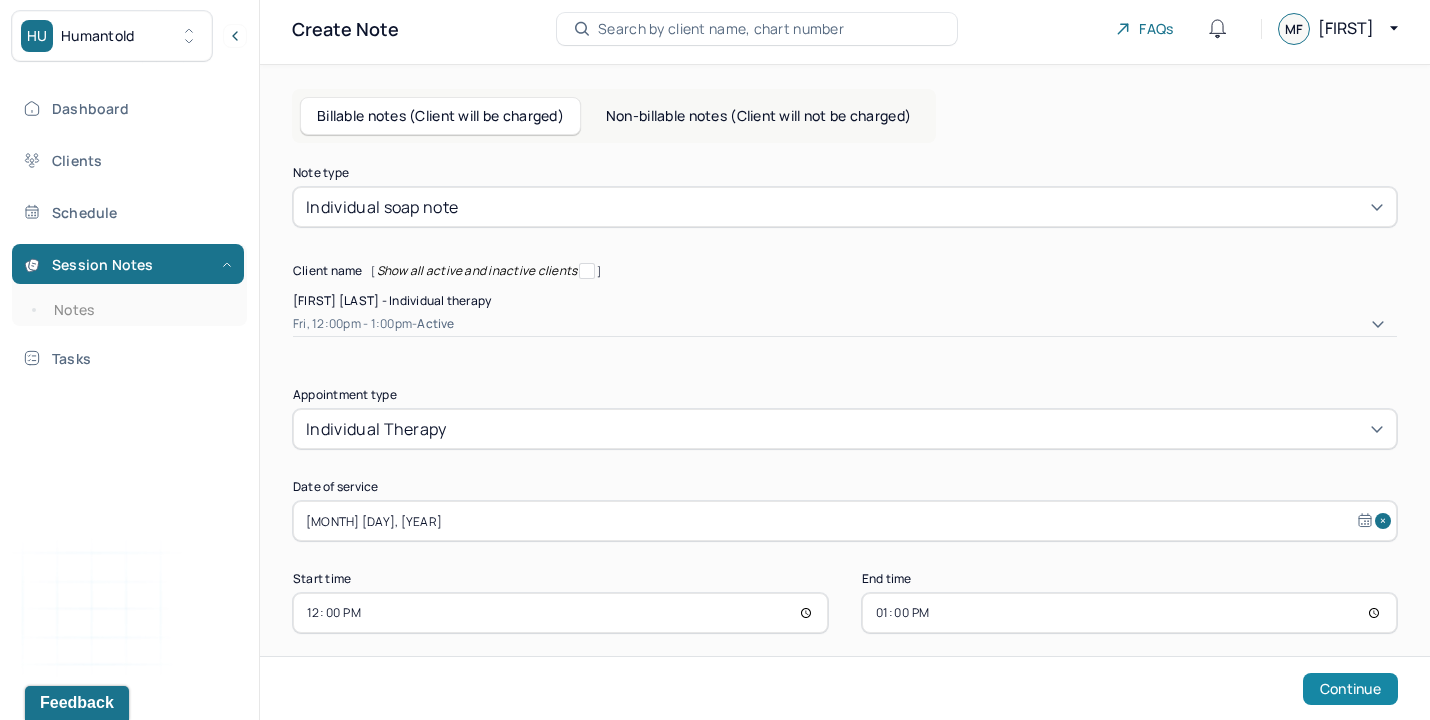 click on "Continue" at bounding box center [1350, 689] 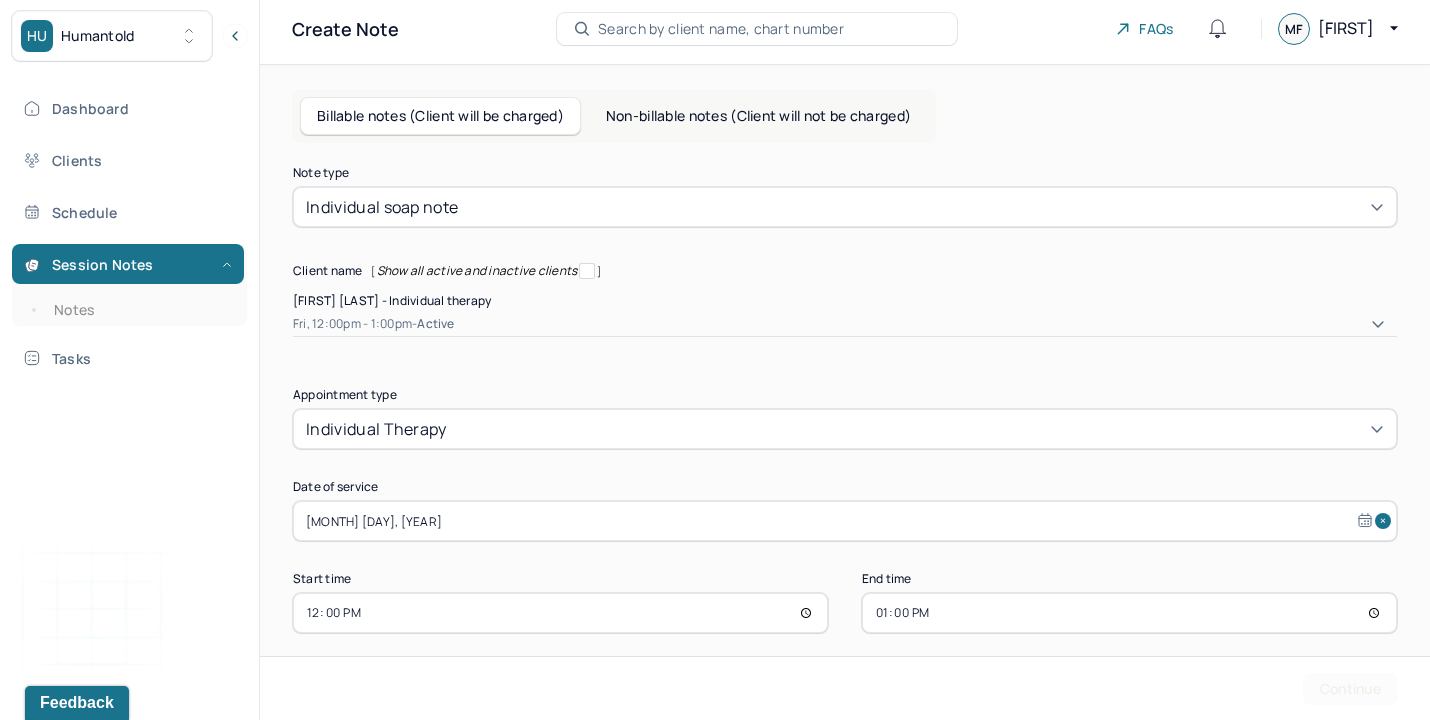 scroll, scrollTop: 0, scrollLeft: 0, axis: both 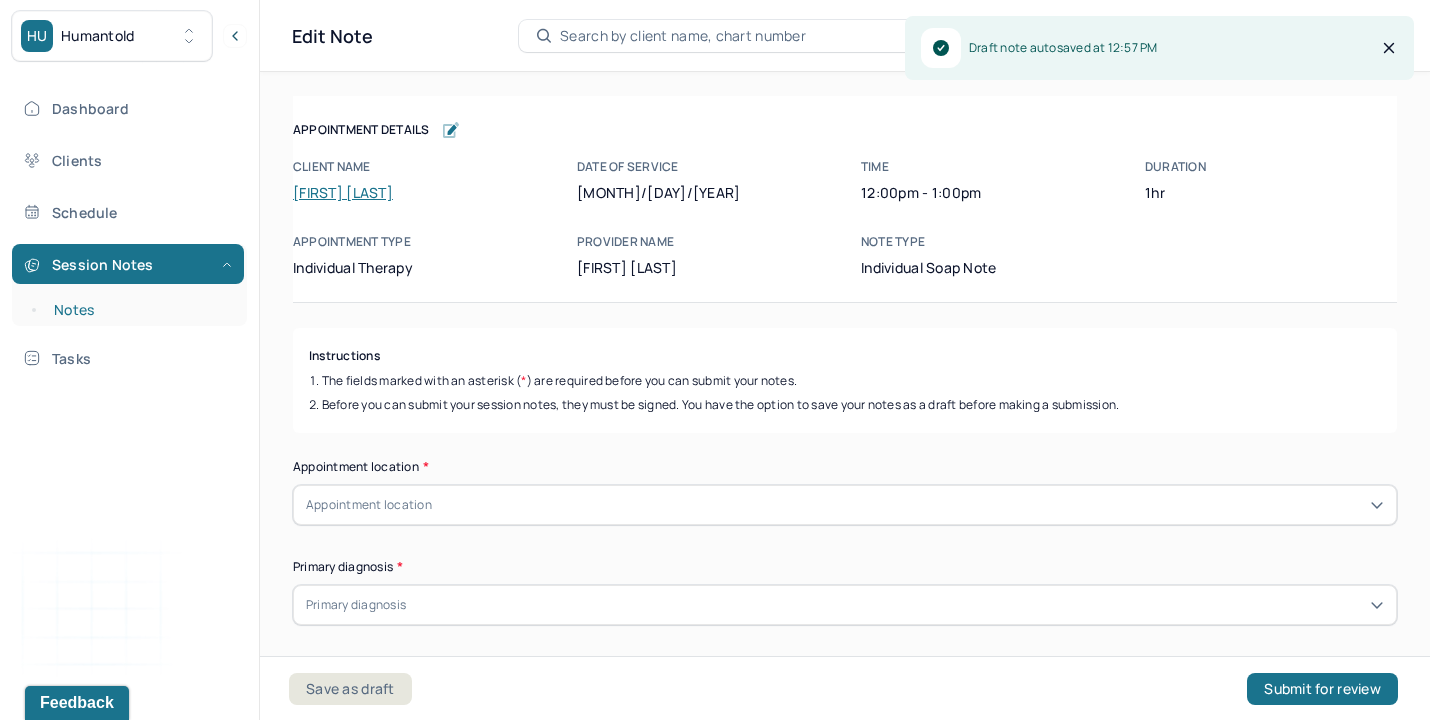 click on "Notes" at bounding box center (139, 310) 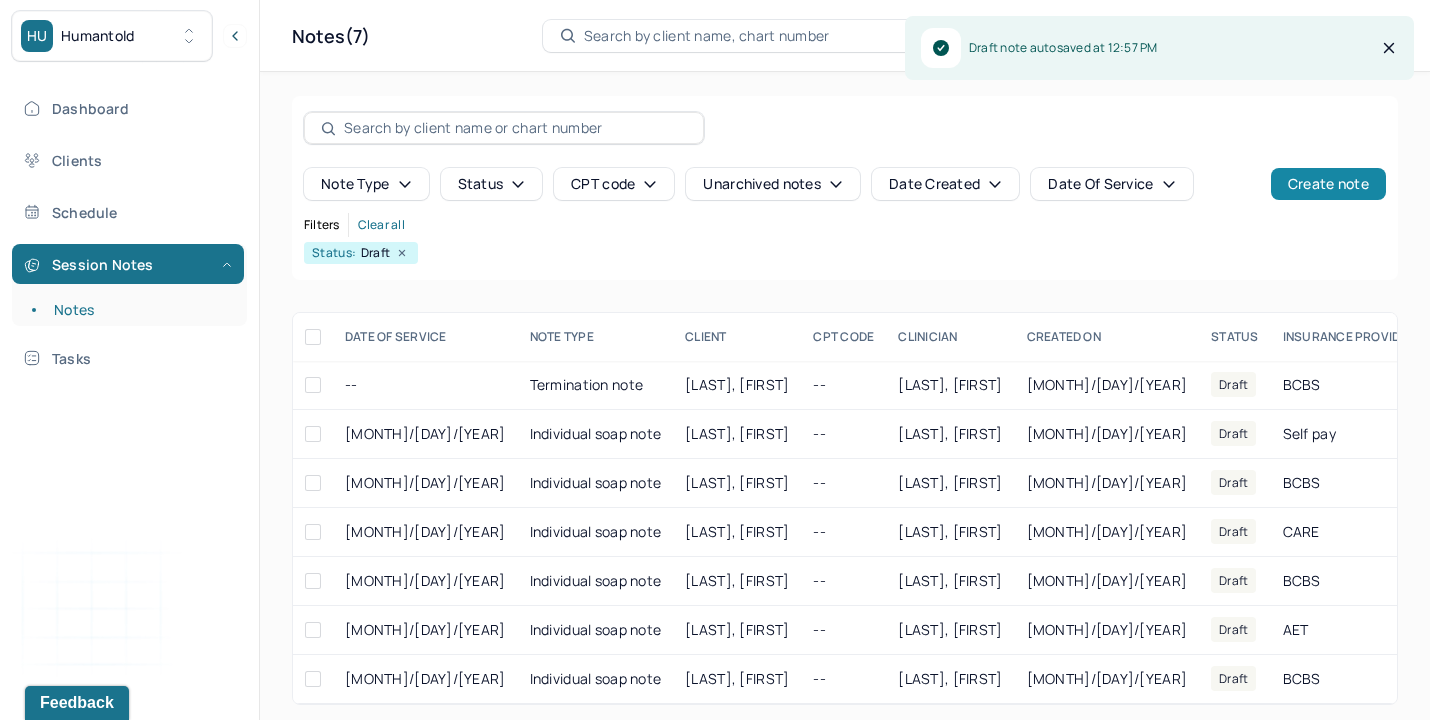 click on "Create note" at bounding box center (1328, 184) 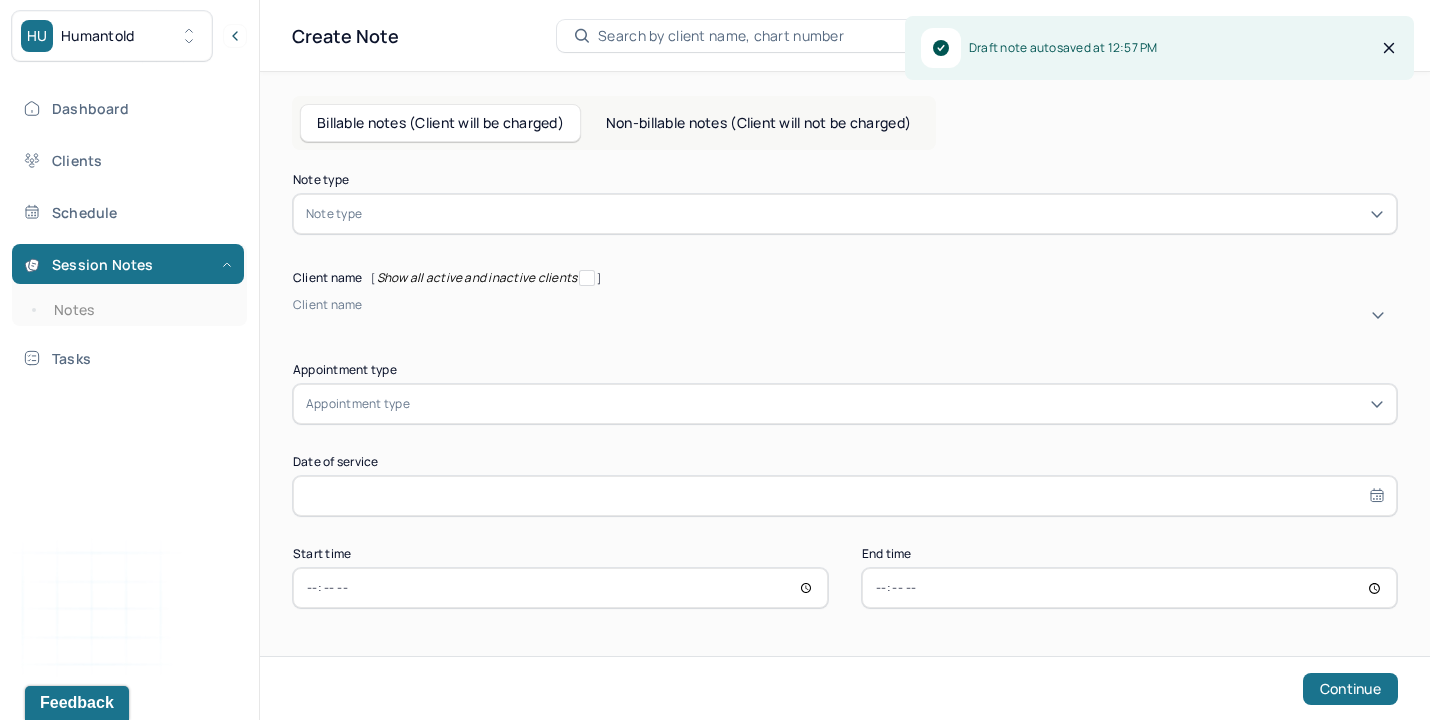 click at bounding box center [875, 214] 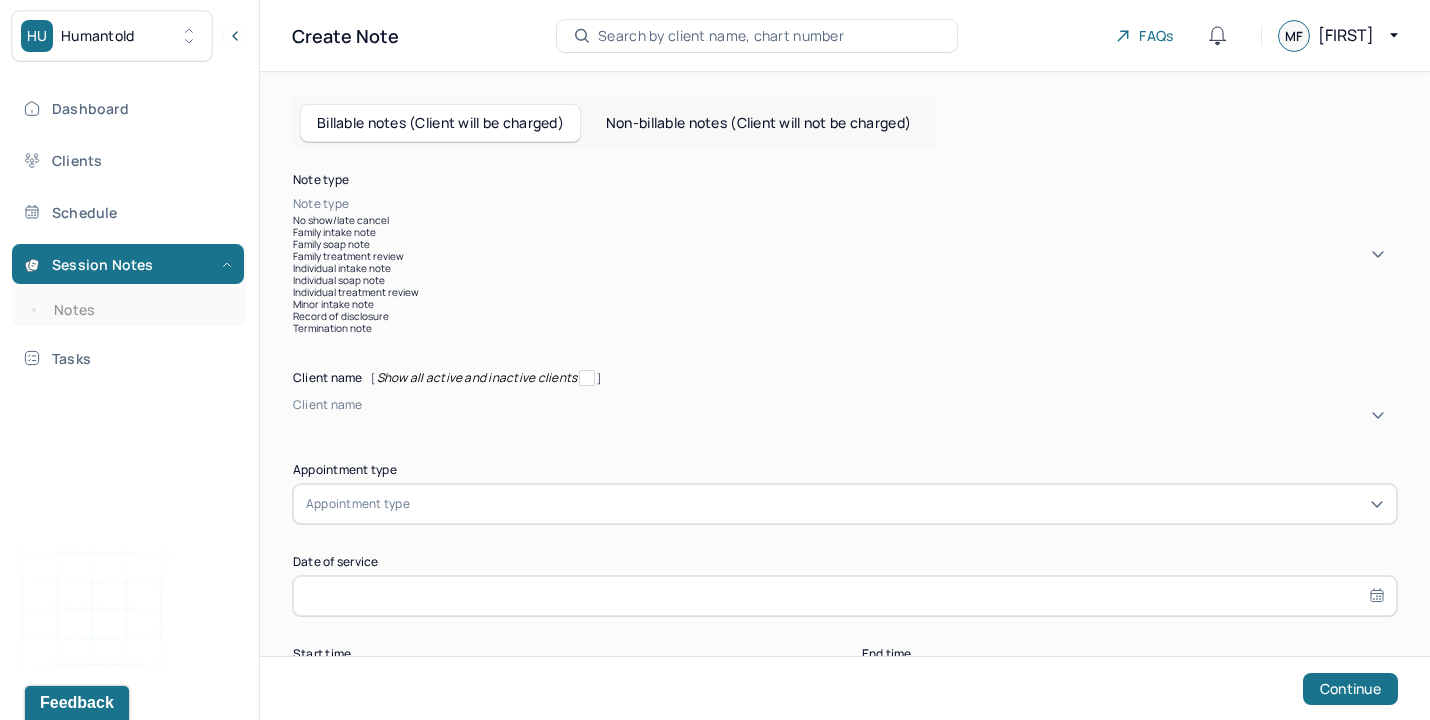 click on "Individual soap note" at bounding box center (845, 280) 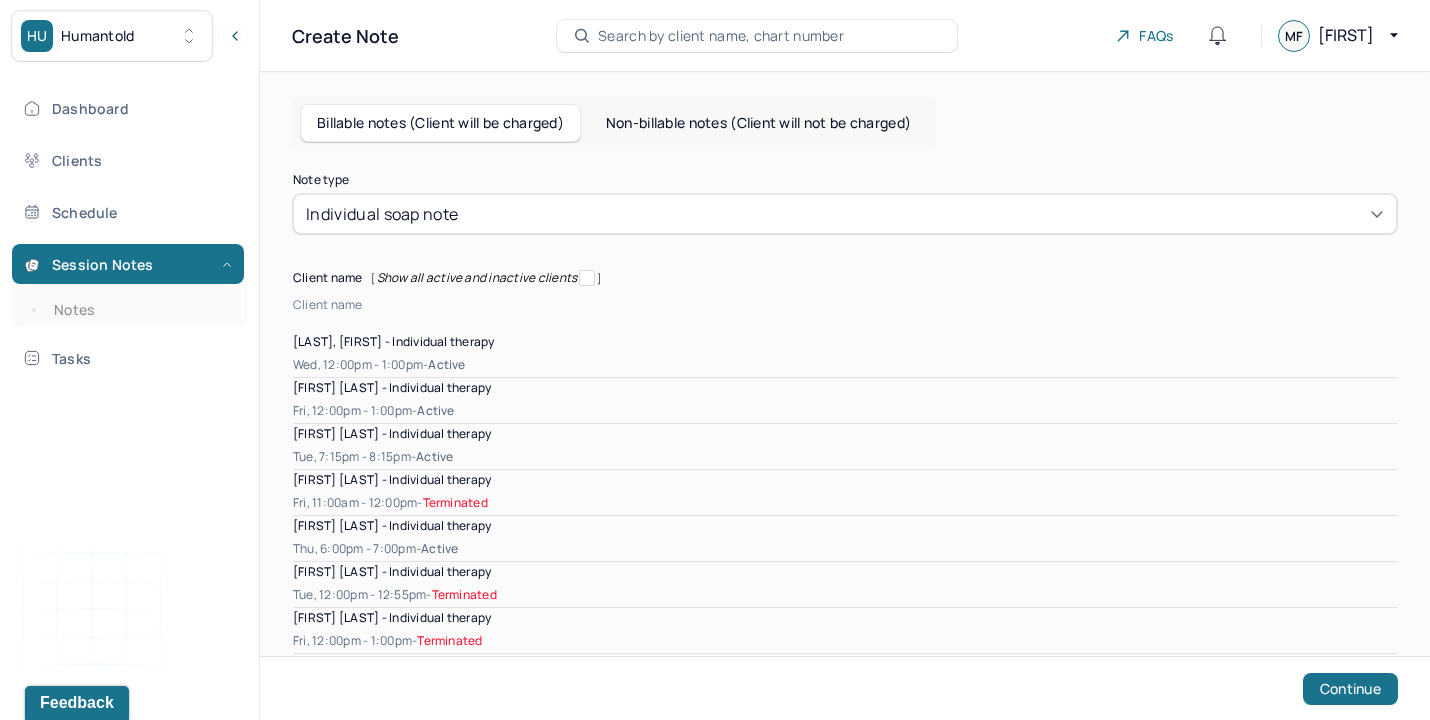 click at bounding box center (296, 322) 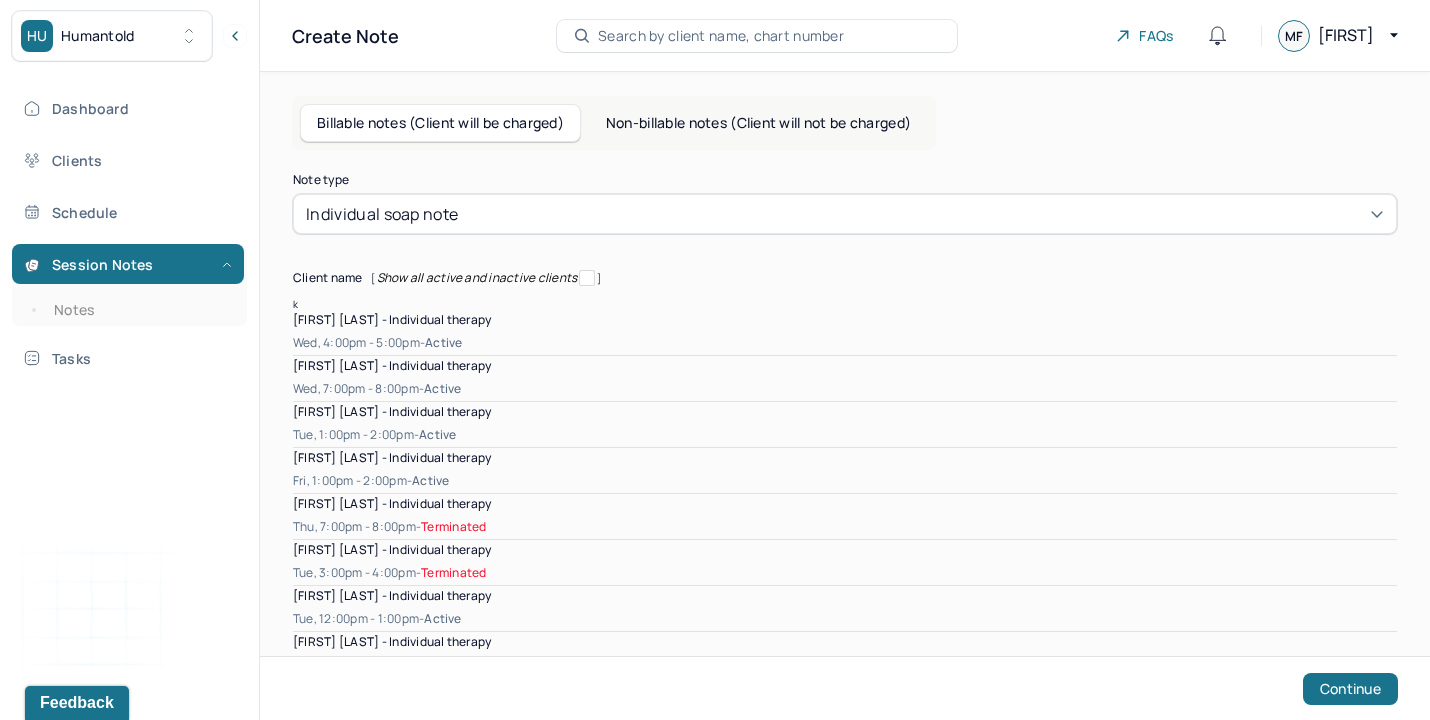 scroll, scrollTop: 63, scrollLeft: 0, axis: vertical 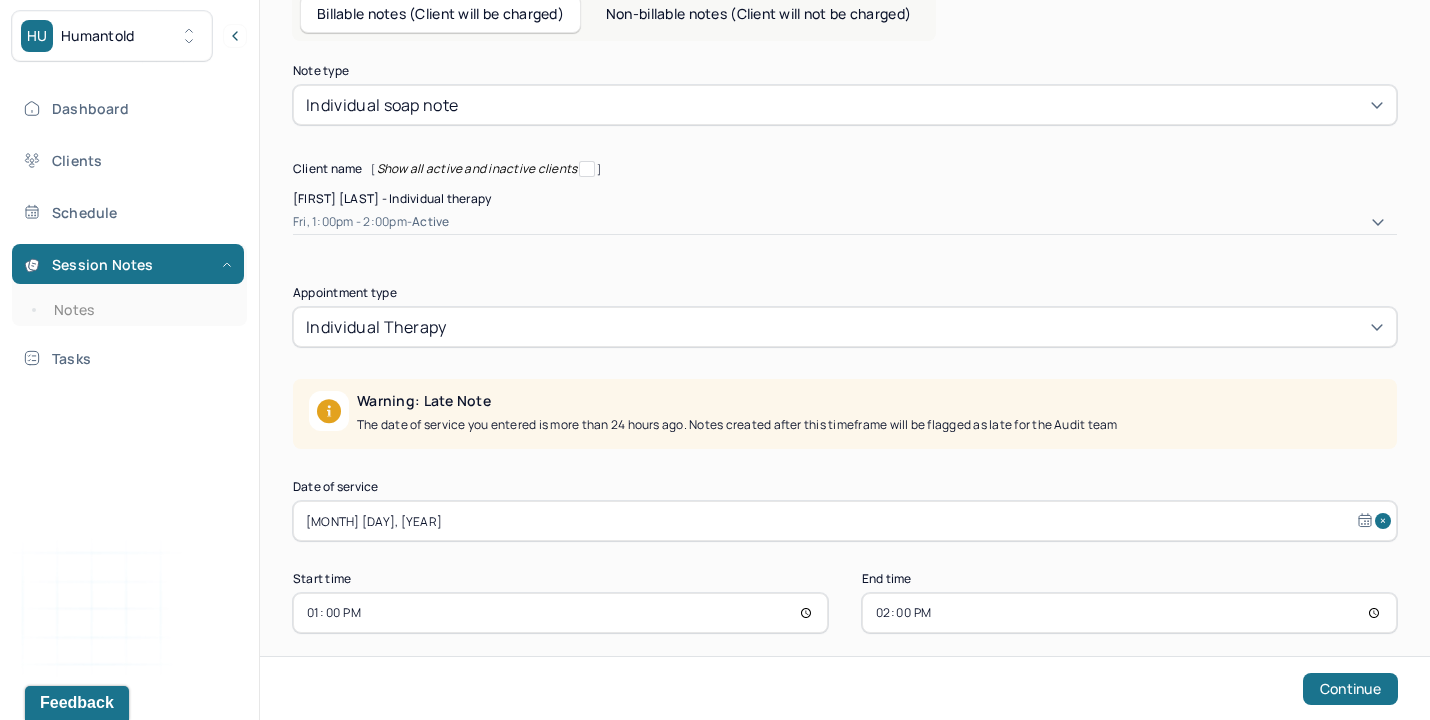 click on "[MONTH] [DAY], [YEAR]" at bounding box center (845, 521) 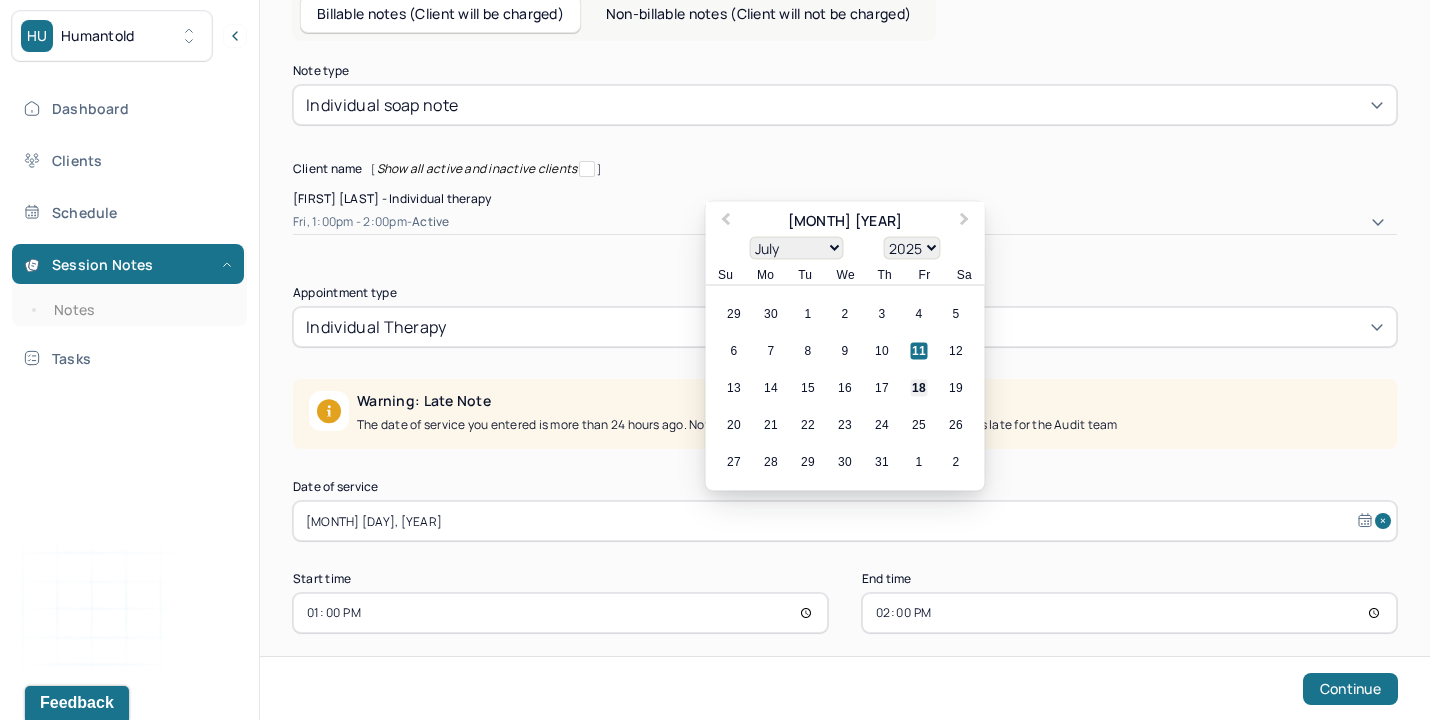 click on "18" at bounding box center [919, 388] 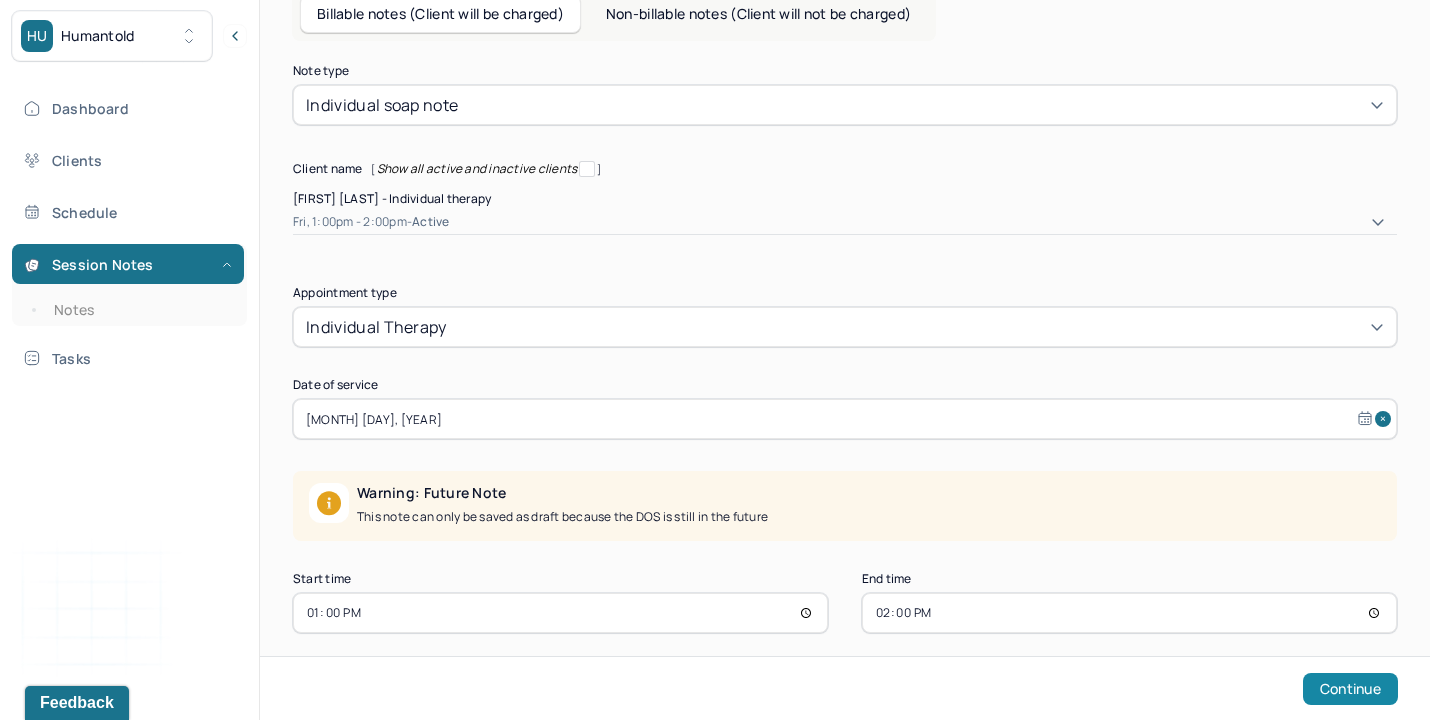 click on "Continue" at bounding box center (1350, 689) 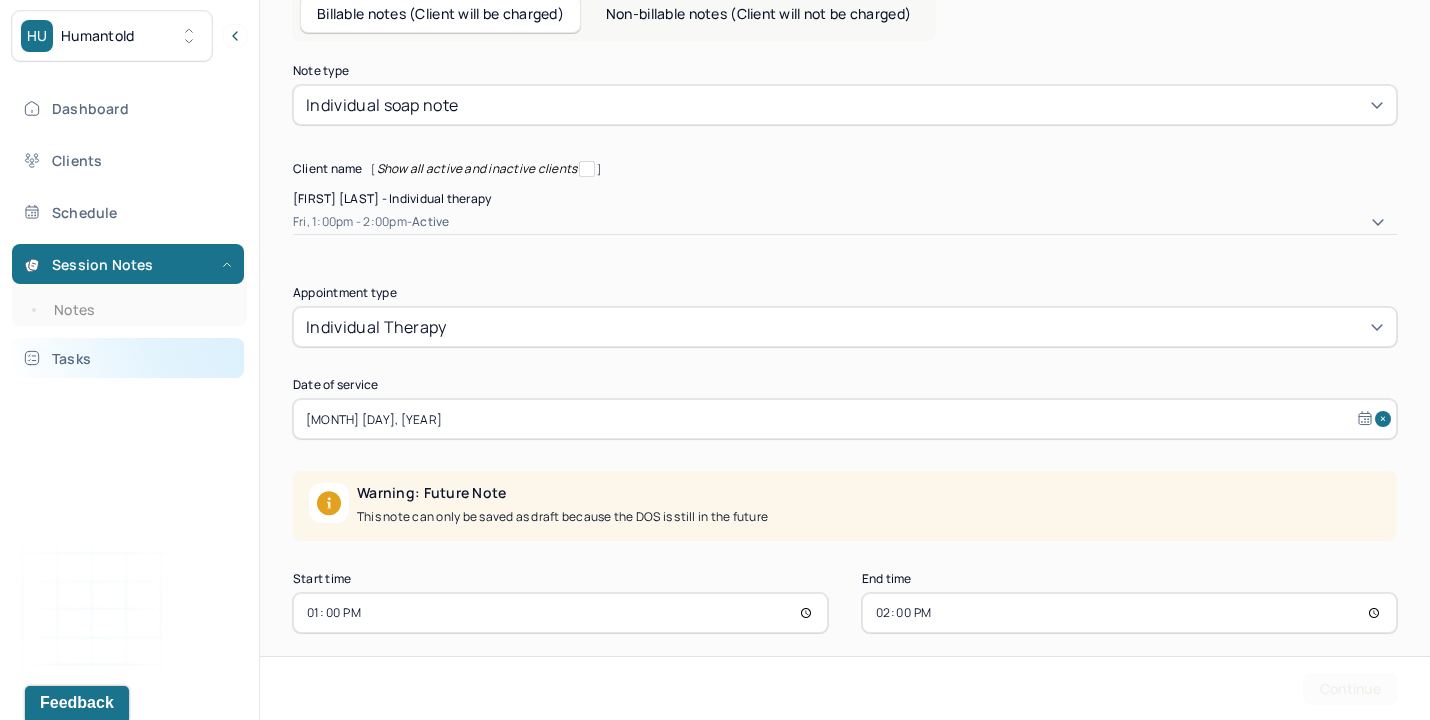 scroll, scrollTop: 0, scrollLeft: 0, axis: both 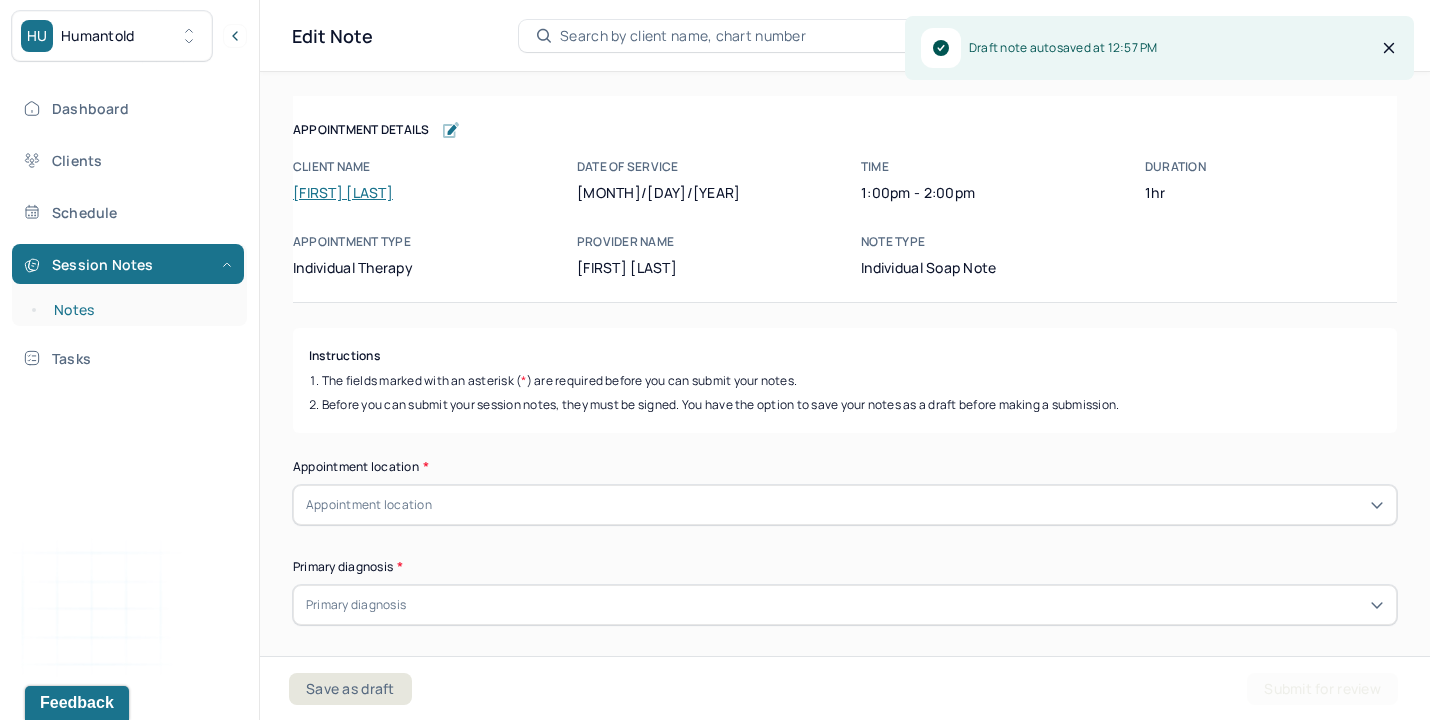 click on "Notes" at bounding box center (139, 310) 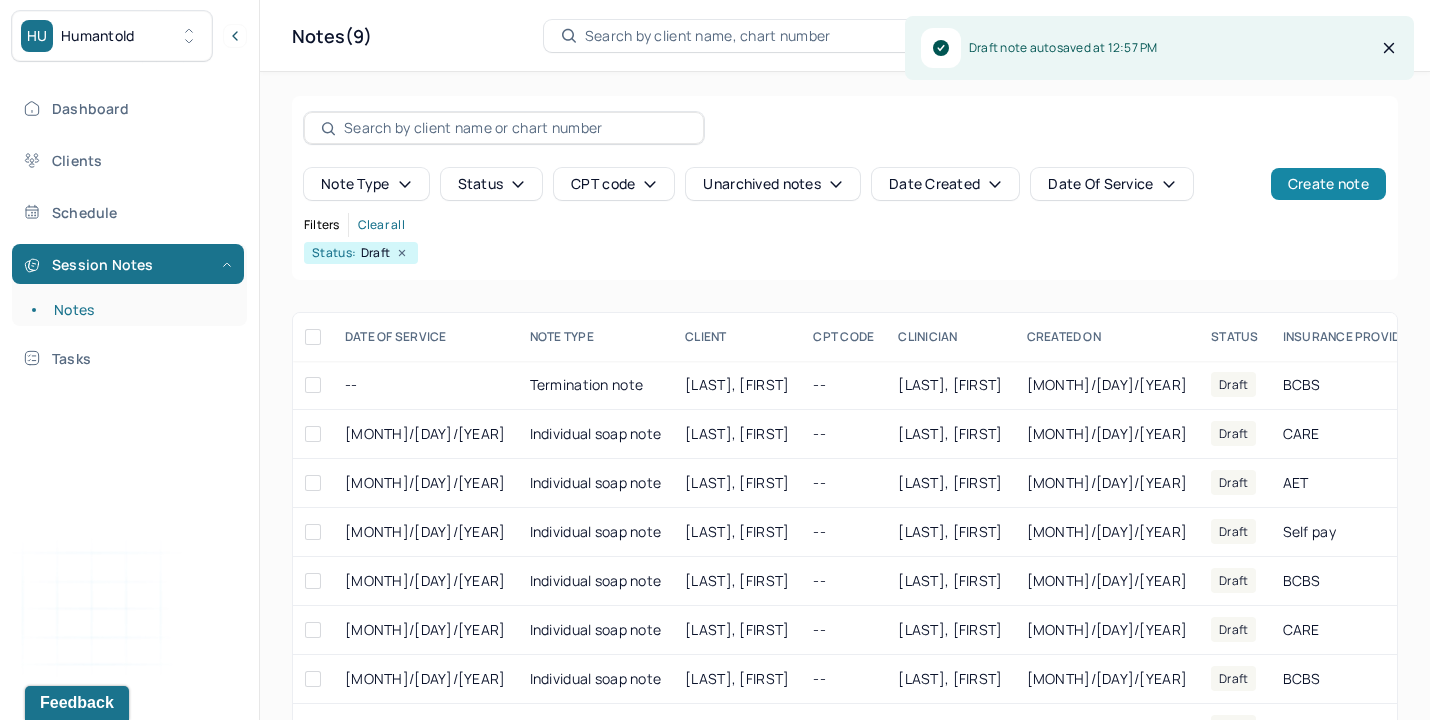 click on "Create note" at bounding box center [1328, 184] 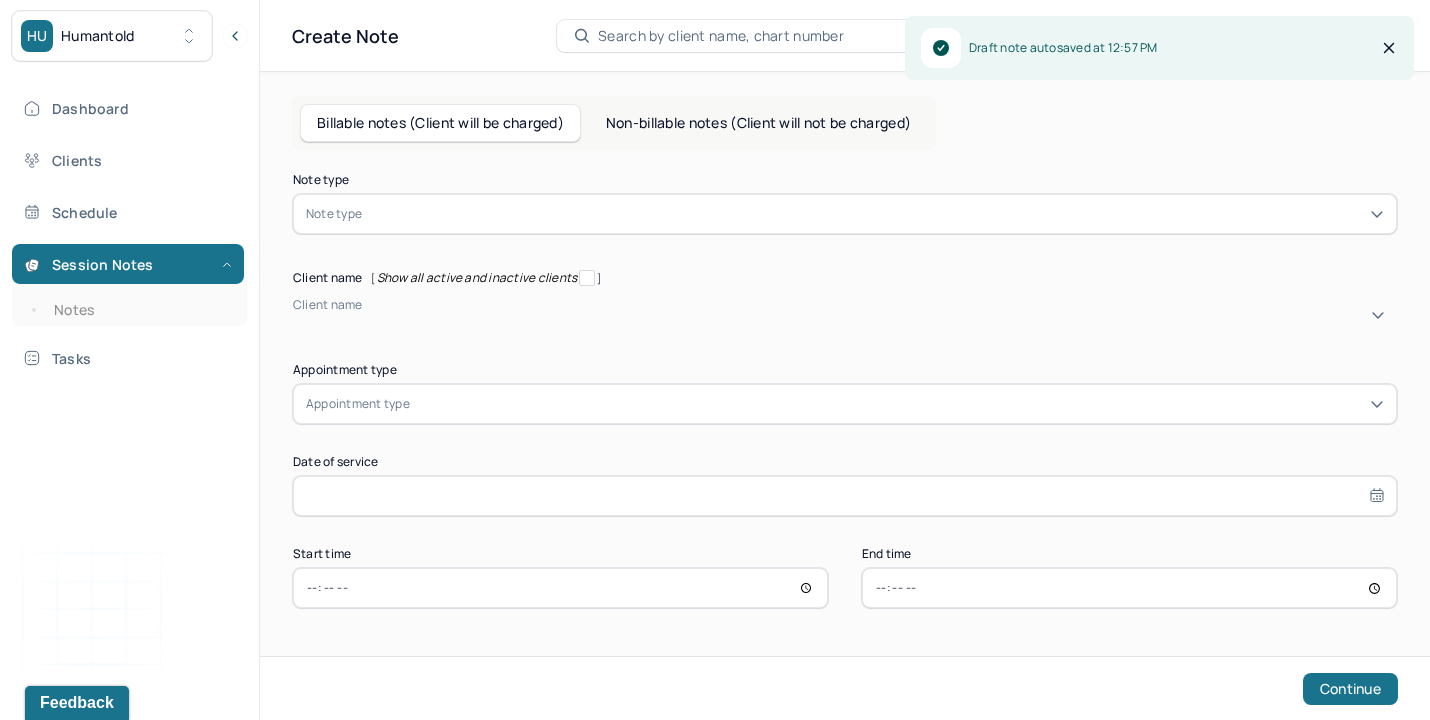 click on "Note type" at bounding box center [845, 214] 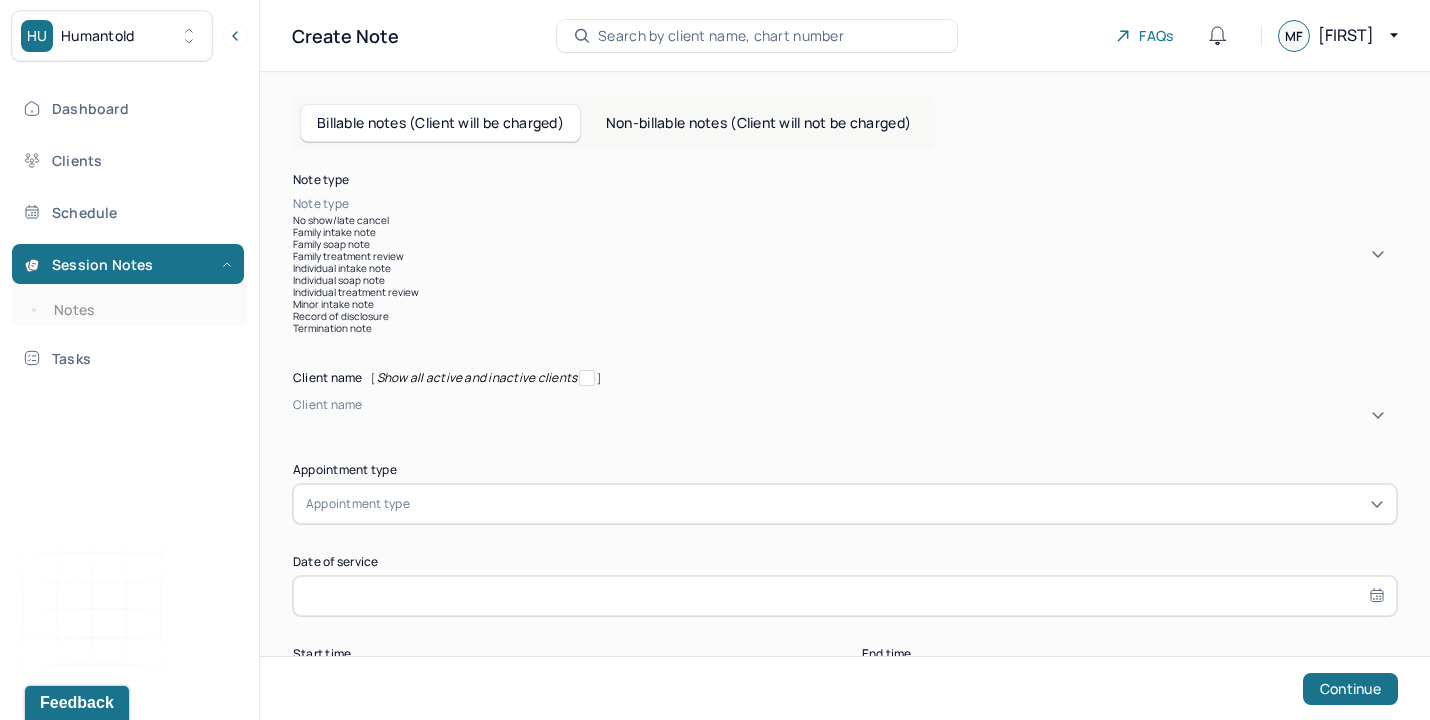 click on "Individual soap note" at bounding box center (845, 280) 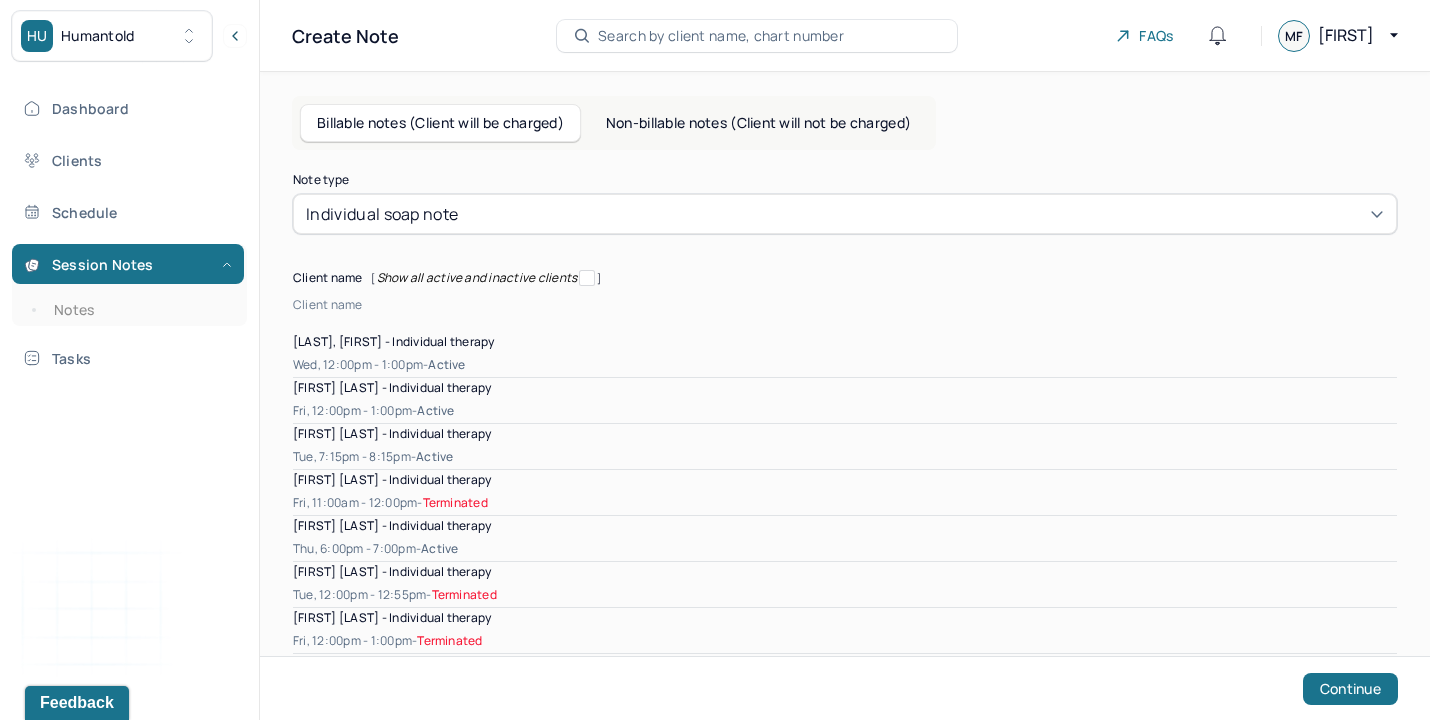 click at bounding box center [296, 322] 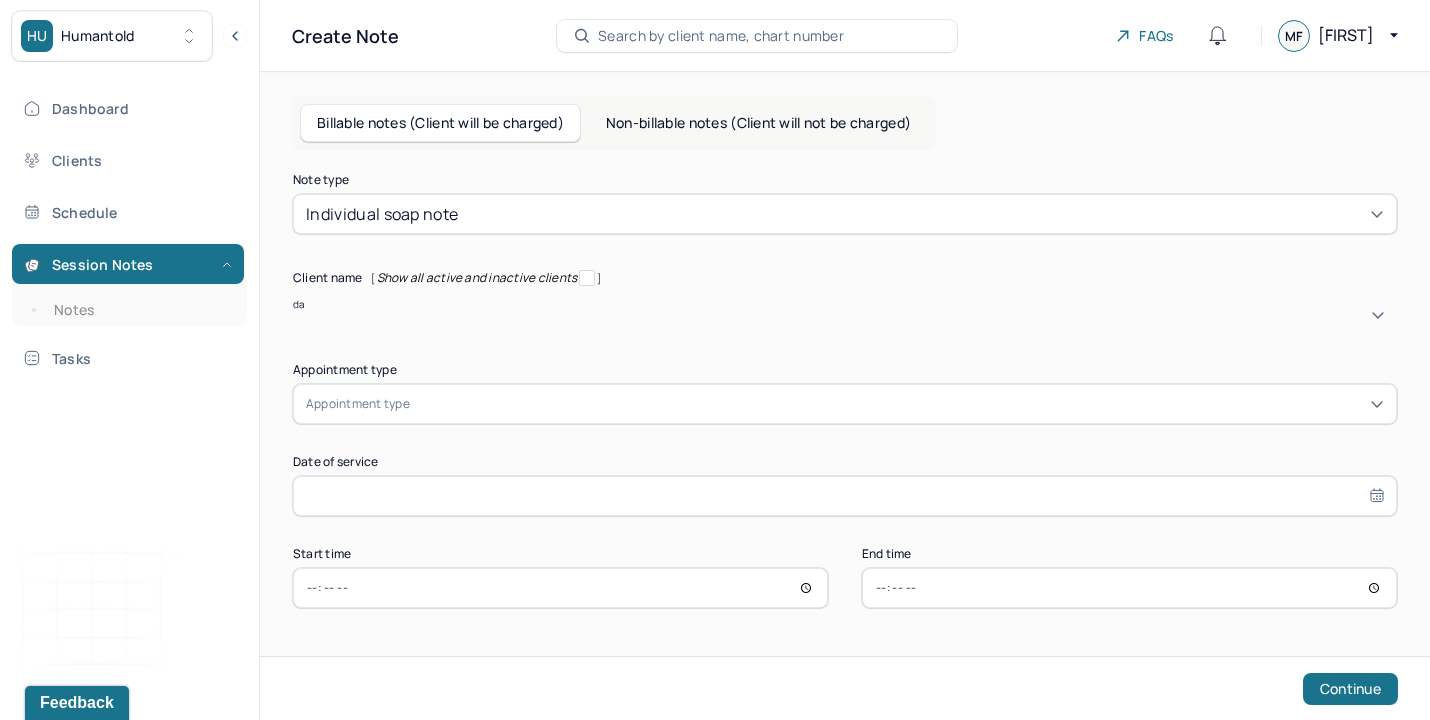 type on "[FIRST]" 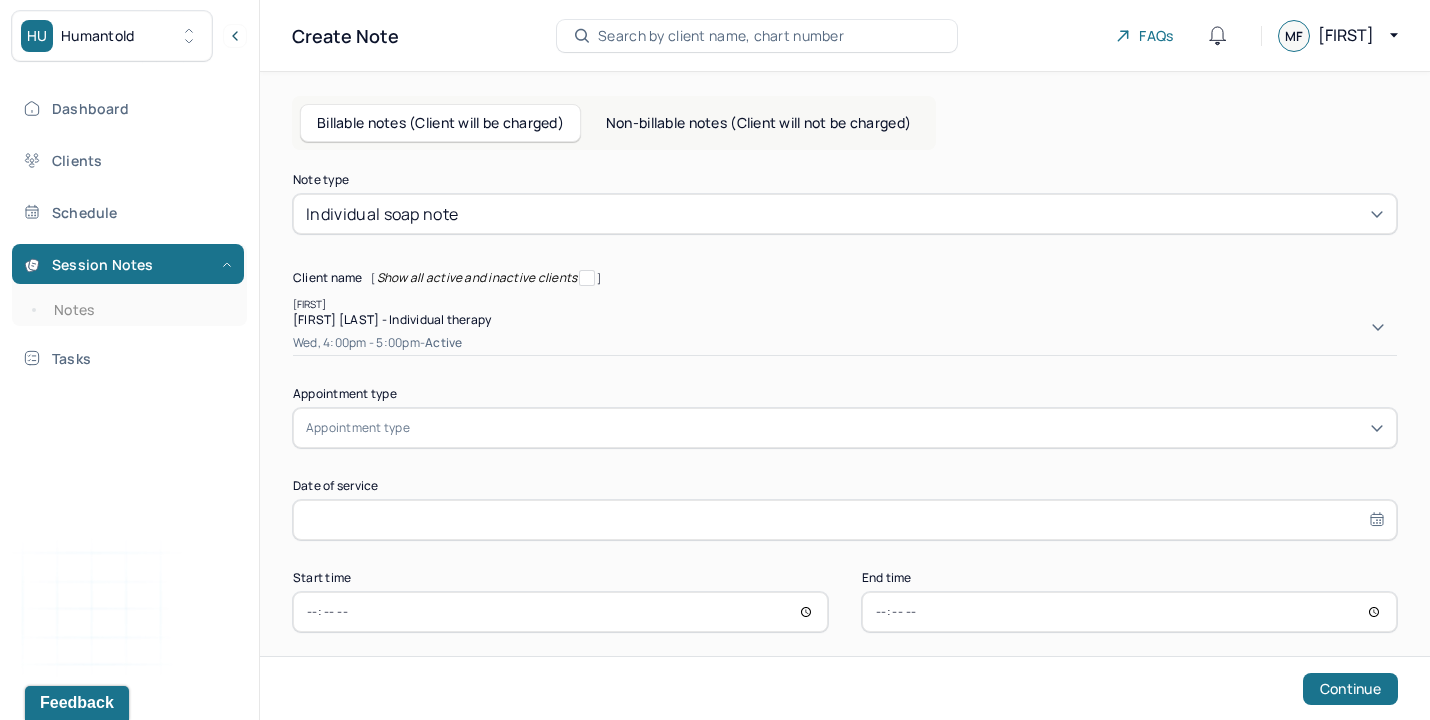 click on "Wed, 4:00pm - 5:00pm  -  active" at bounding box center [845, 343] 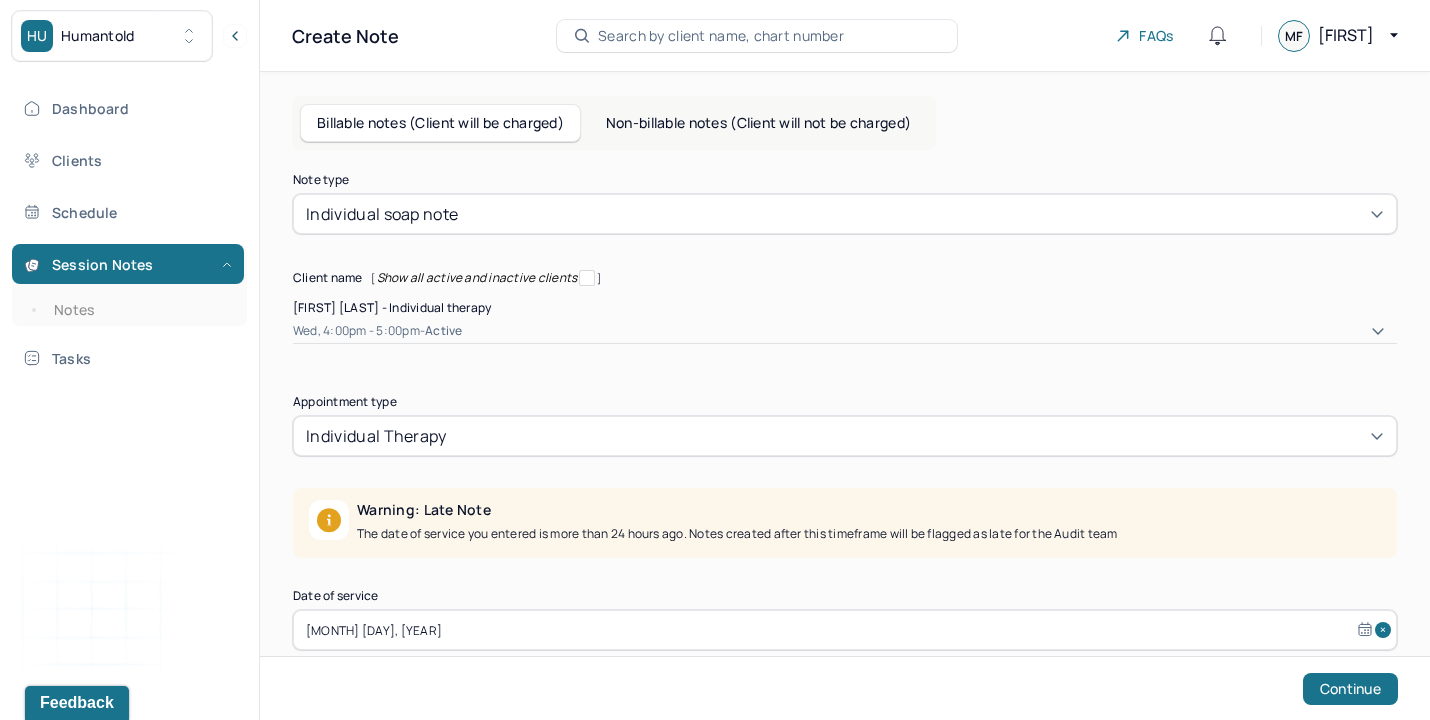 scroll, scrollTop: 109, scrollLeft: 0, axis: vertical 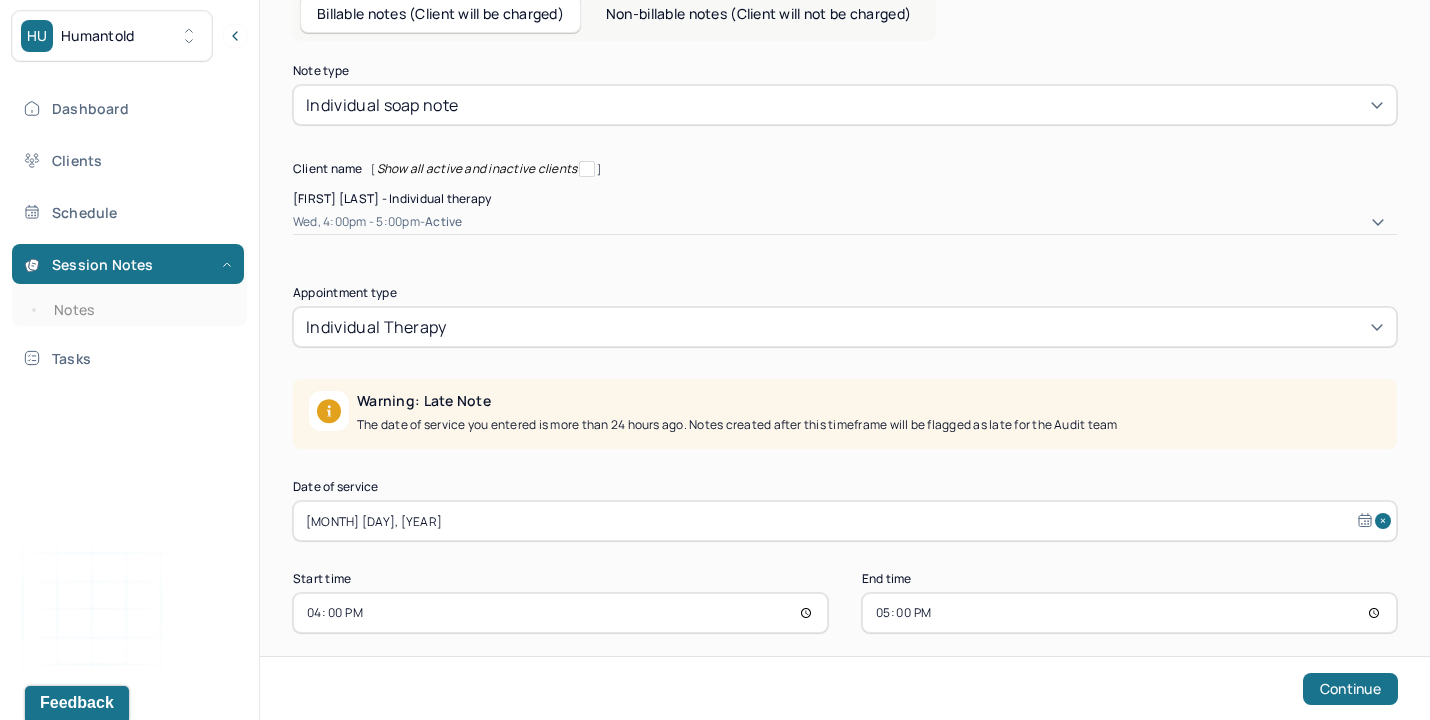 select on "6" 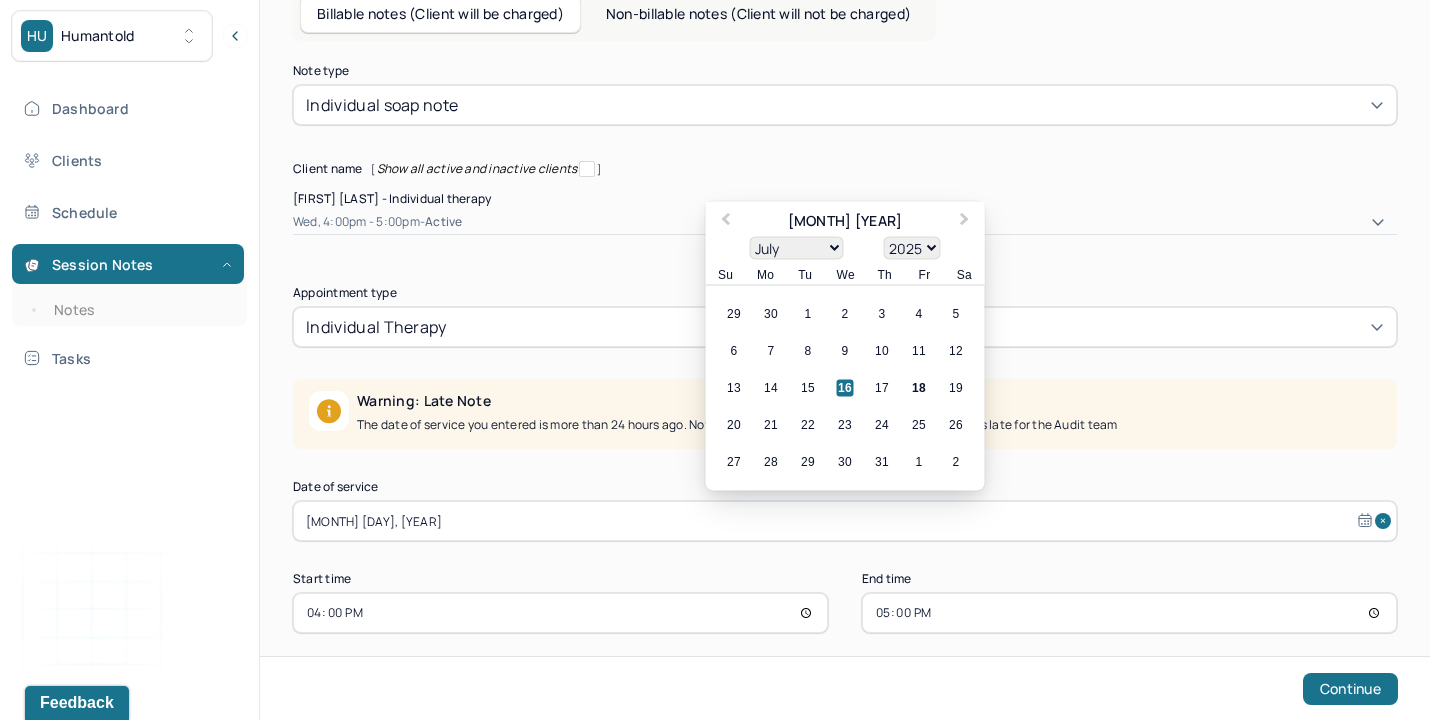 click on "[MONTH] [DAY], [YEAR]" at bounding box center [845, 521] 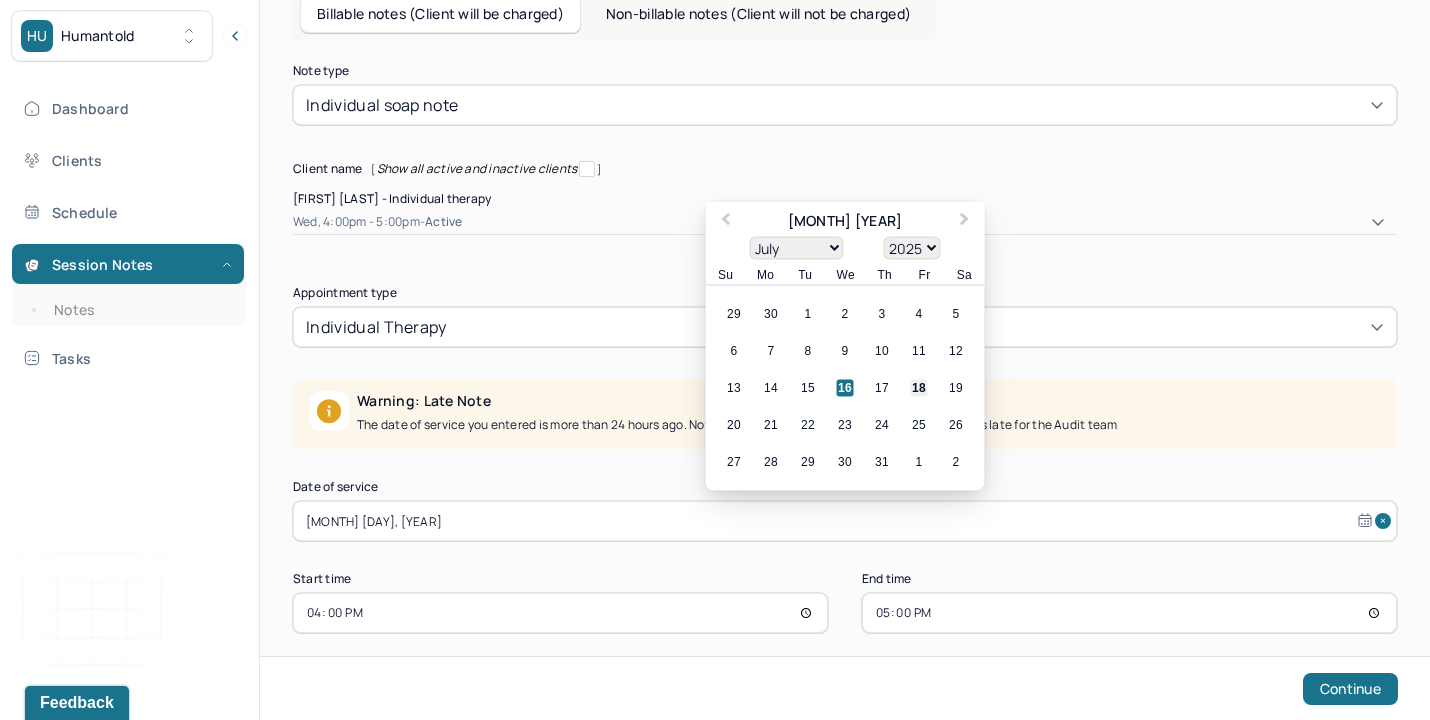 click on "18" at bounding box center [919, 388] 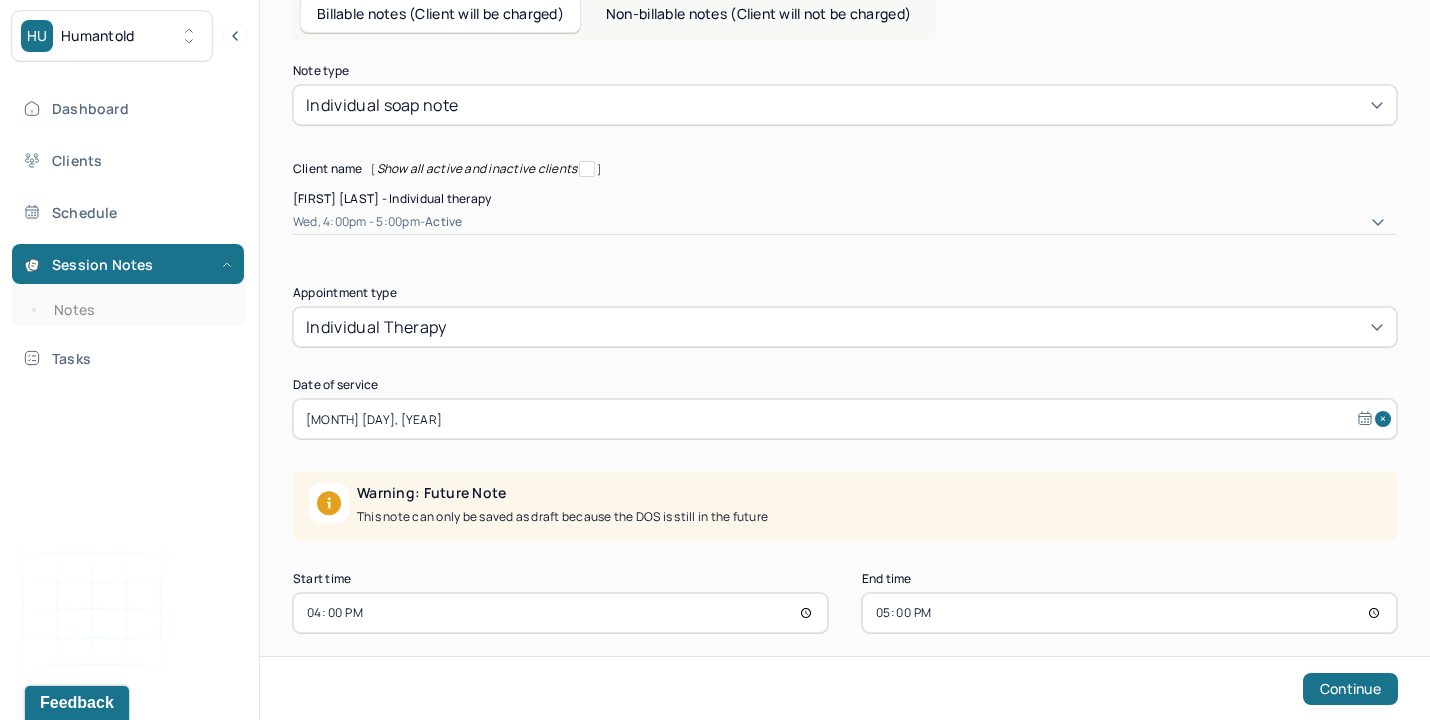 click on "16:00" at bounding box center [560, 613] 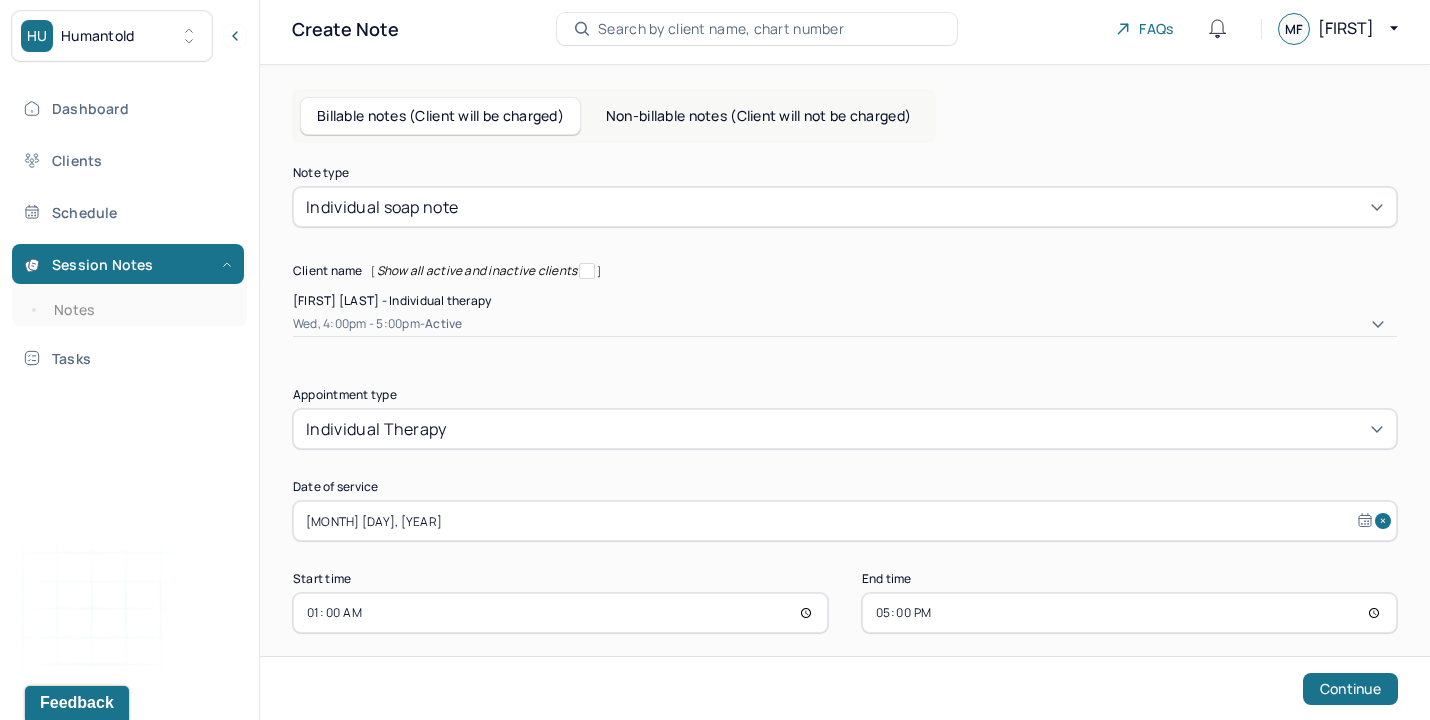 type on "14:00" 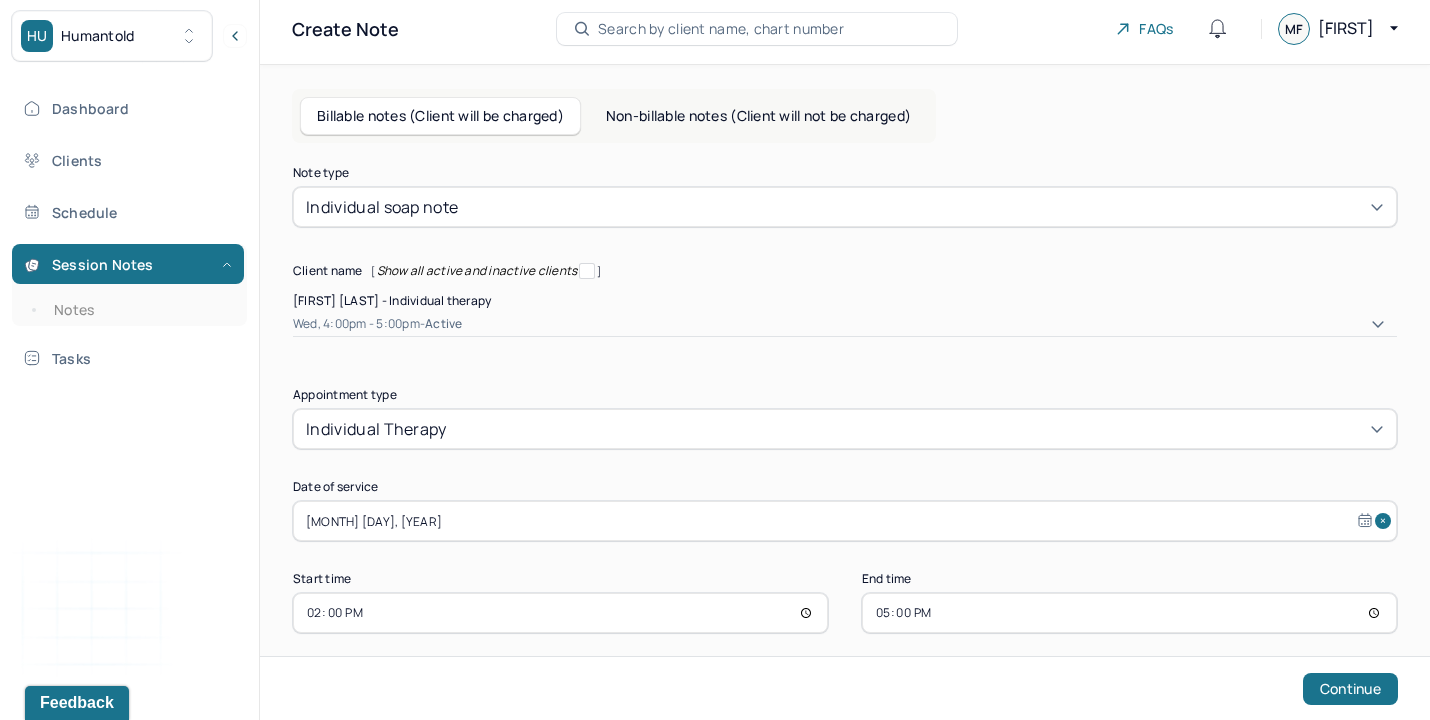 scroll, scrollTop: 109, scrollLeft: 0, axis: vertical 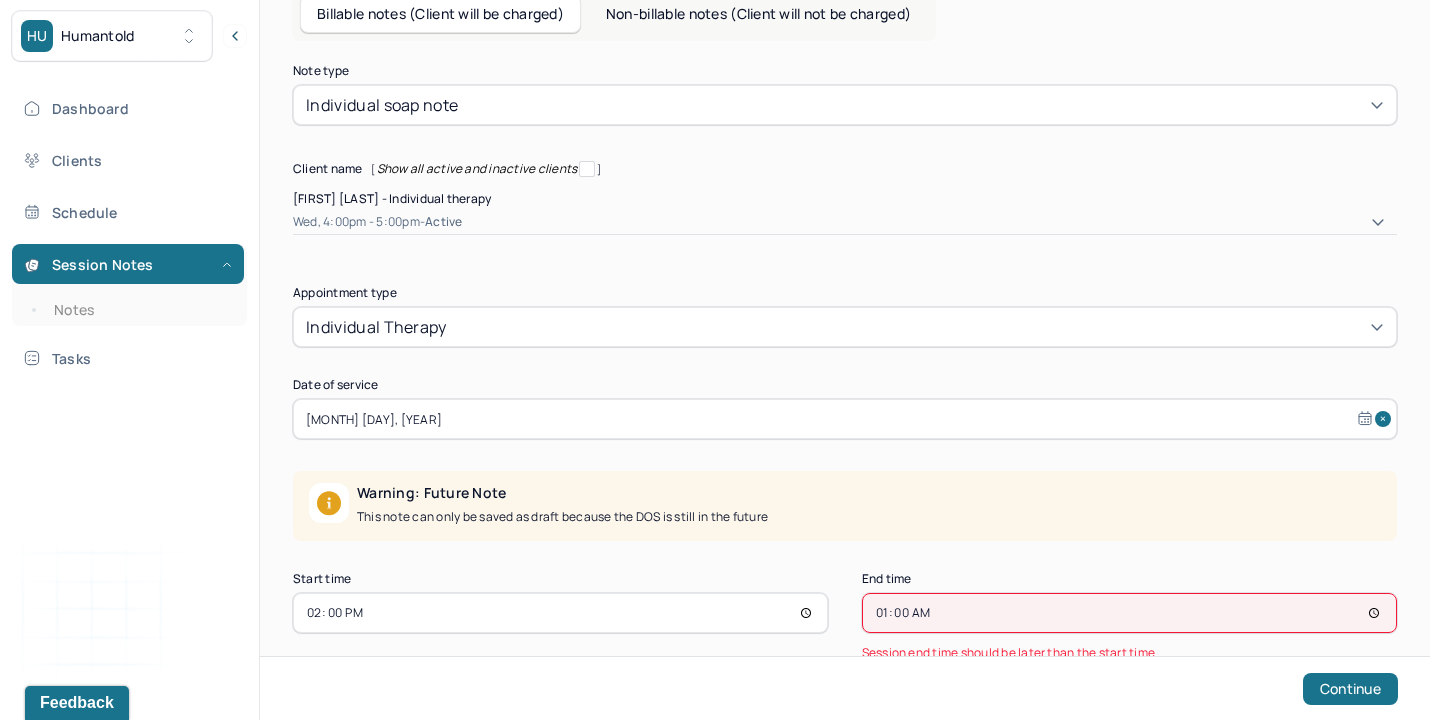 type on "15:00" 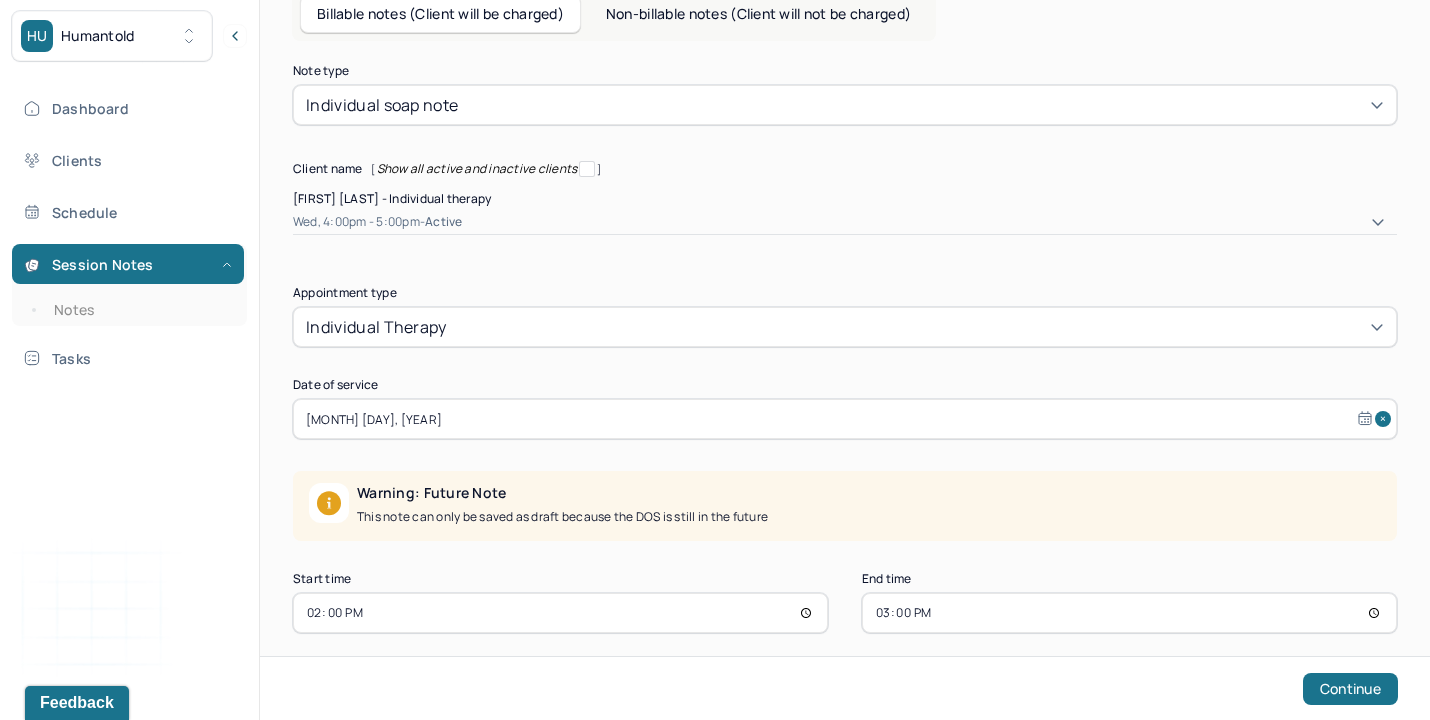 click on "Continue" at bounding box center (1350, 689) 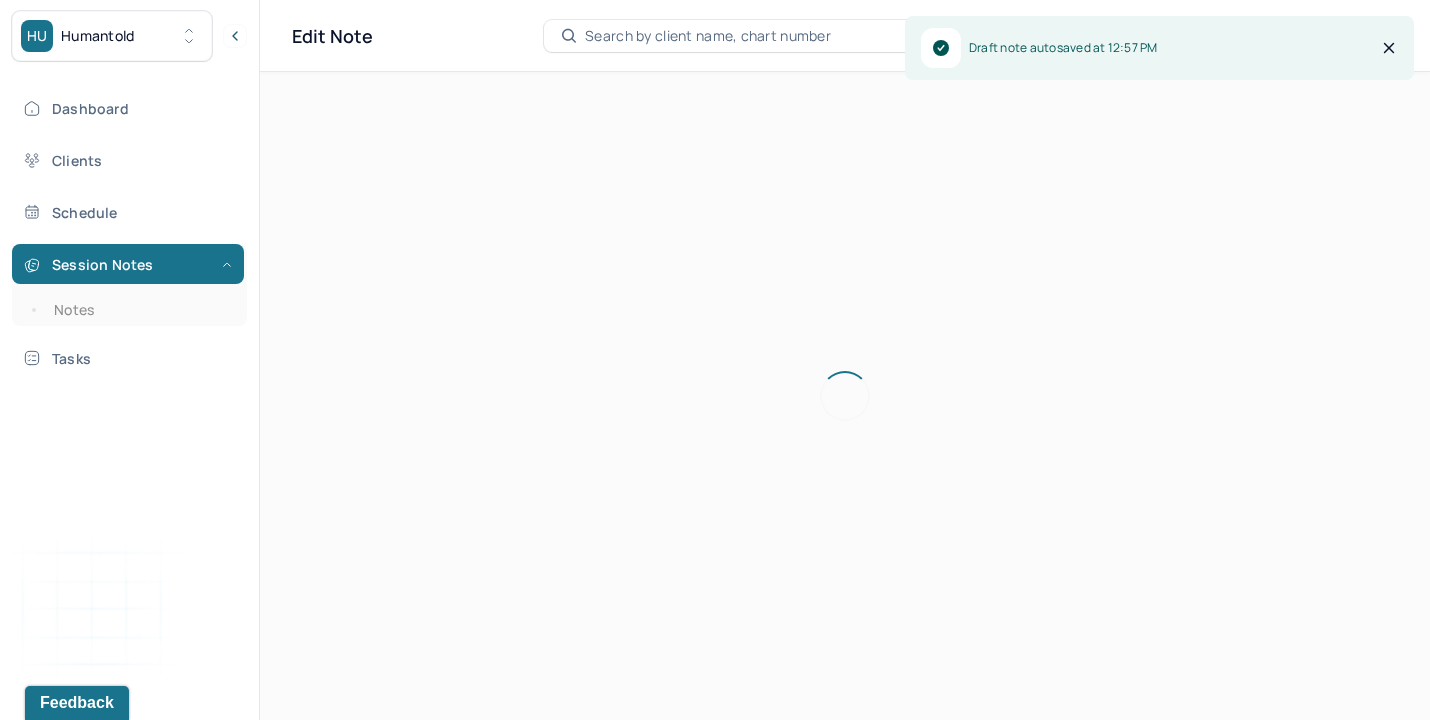 scroll, scrollTop: 0, scrollLeft: 0, axis: both 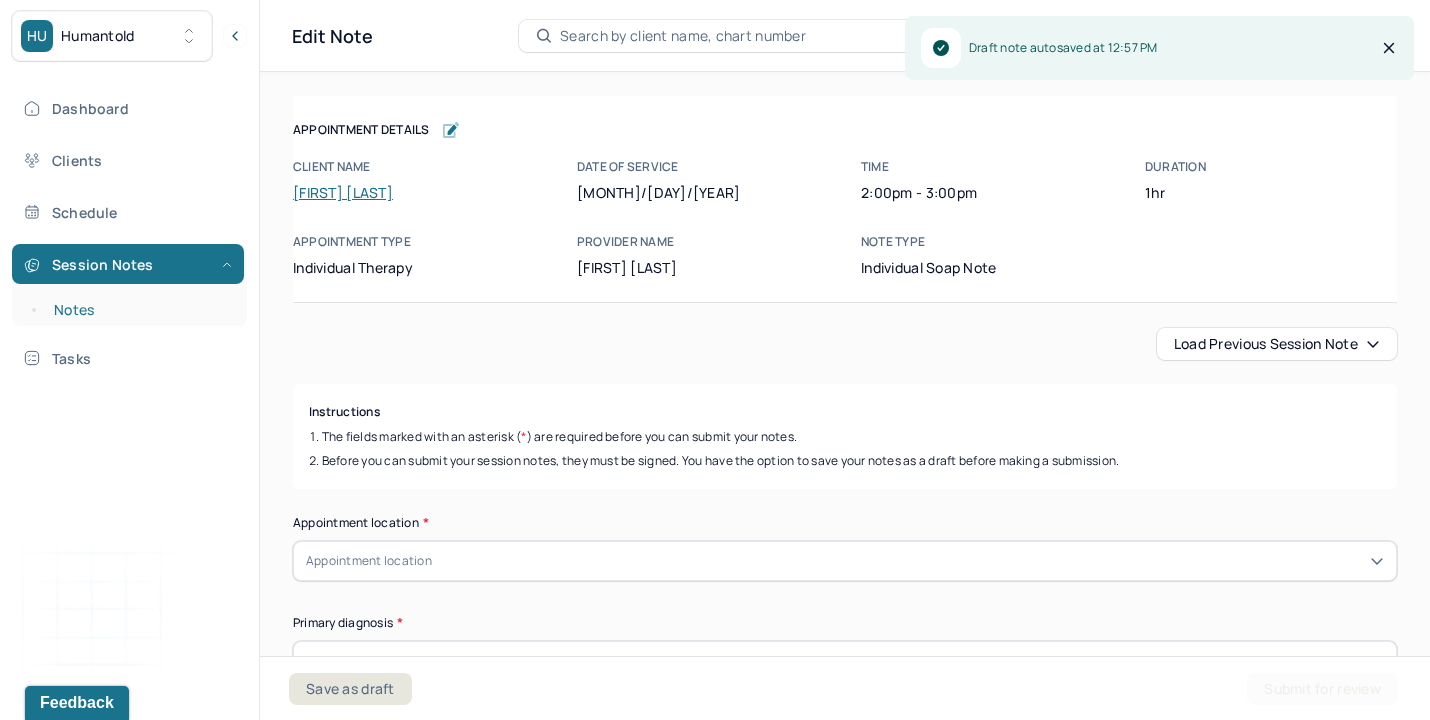 click on "Notes" at bounding box center (139, 310) 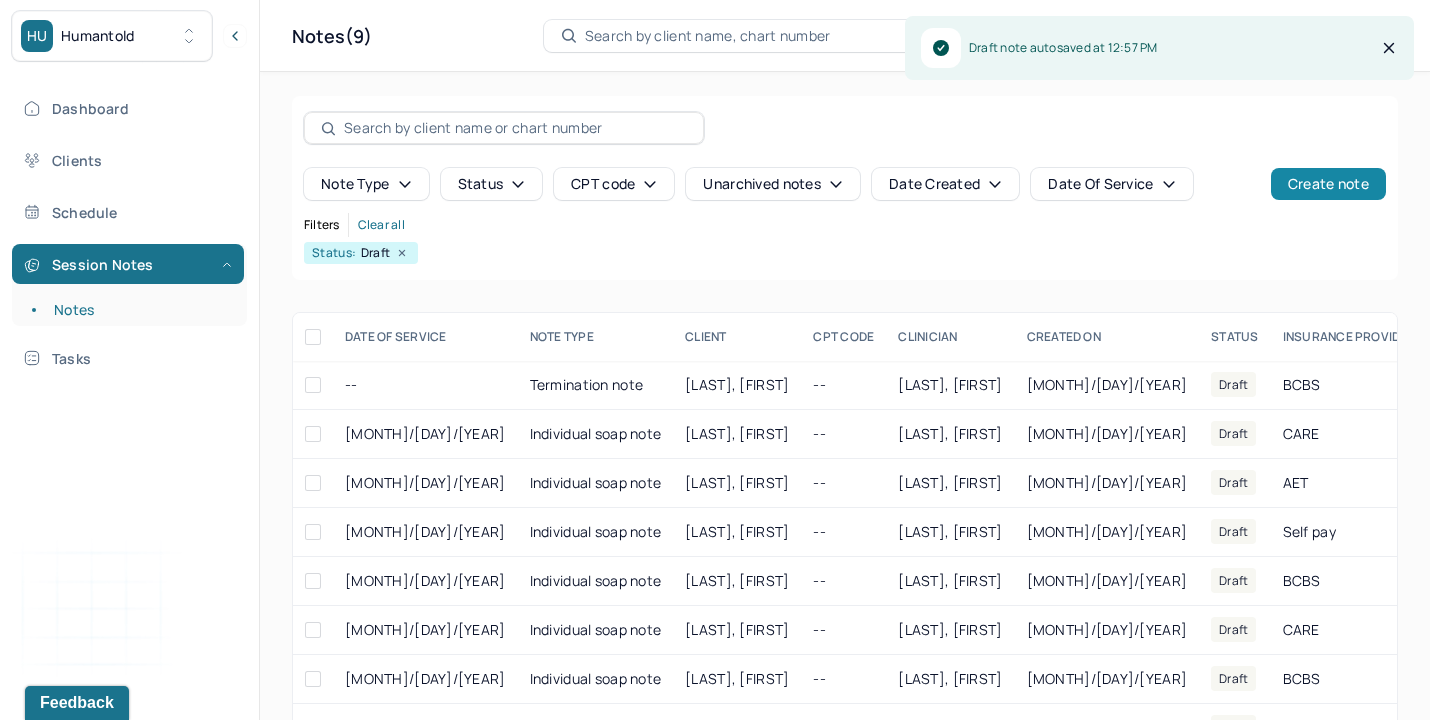 click on "Create note" at bounding box center (1328, 184) 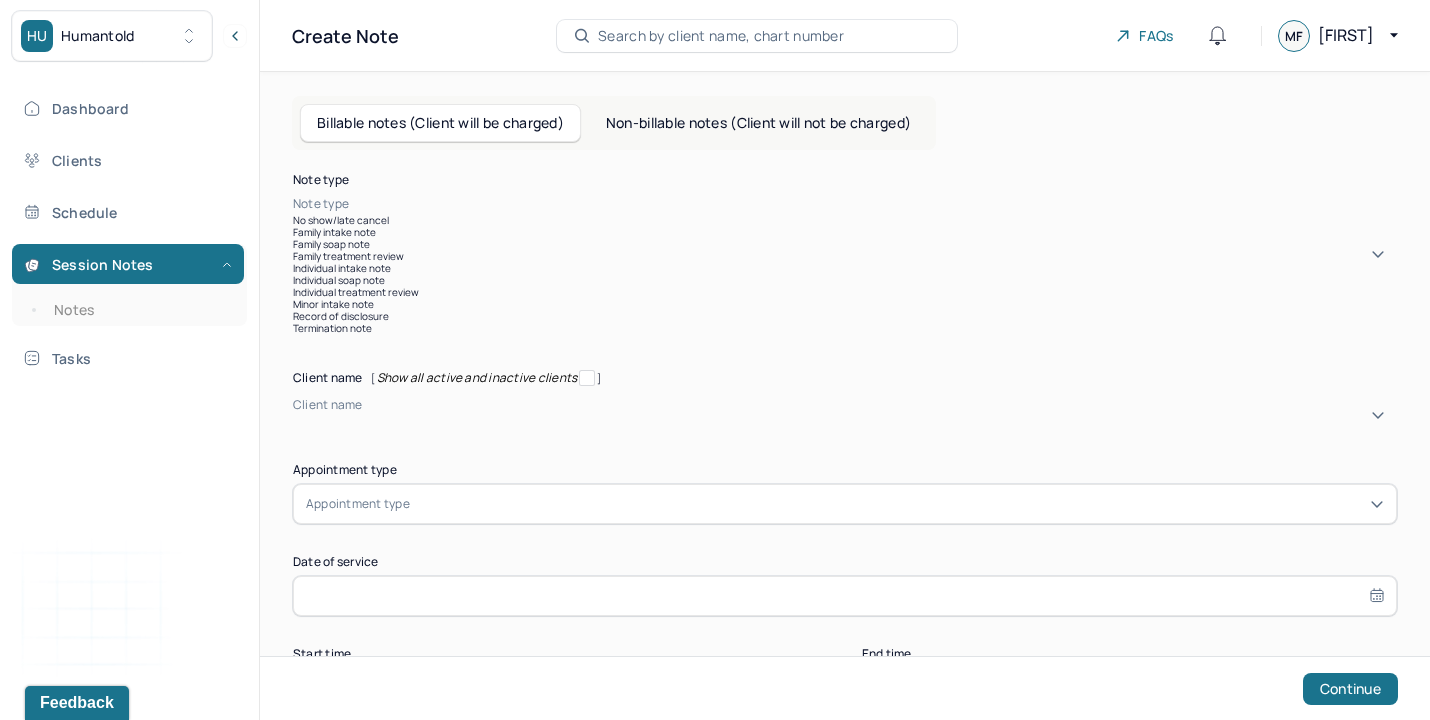 click at bounding box center [875, 204] 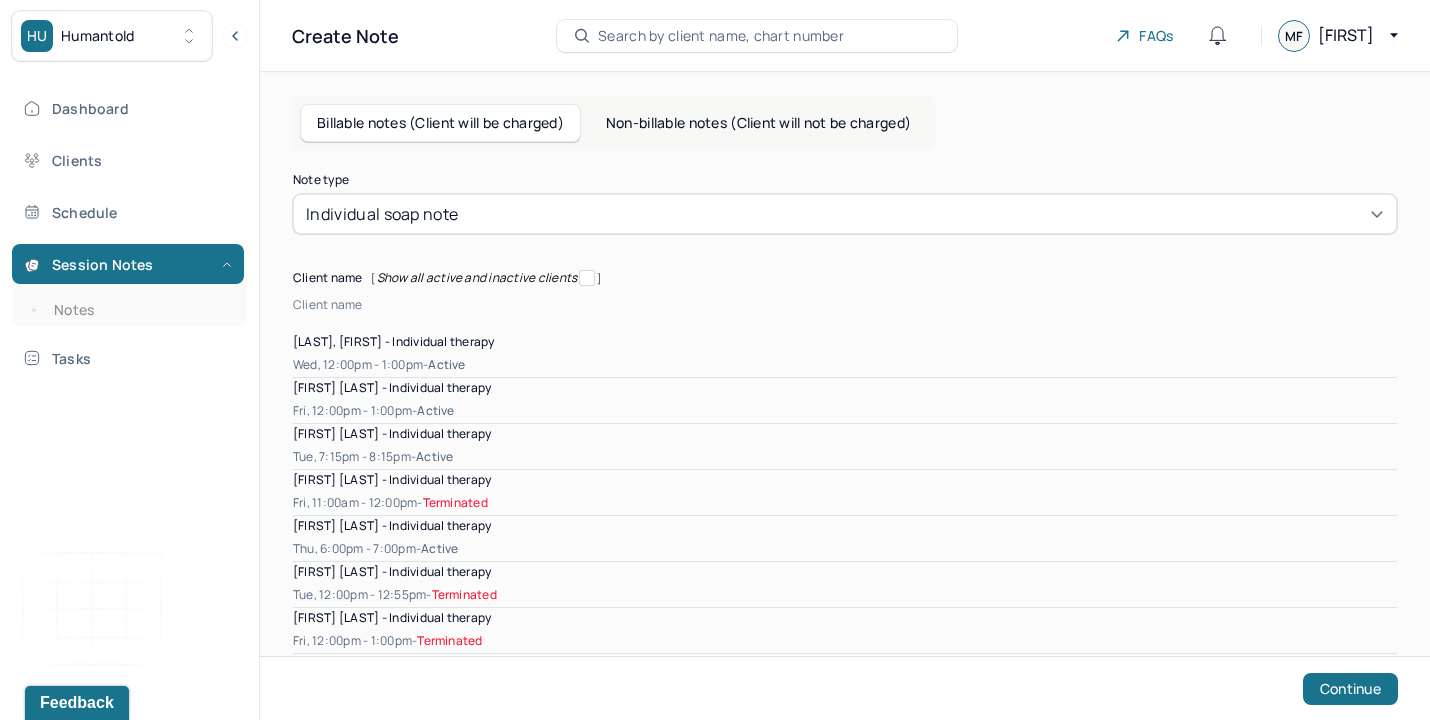 click at bounding box center [296, 322] 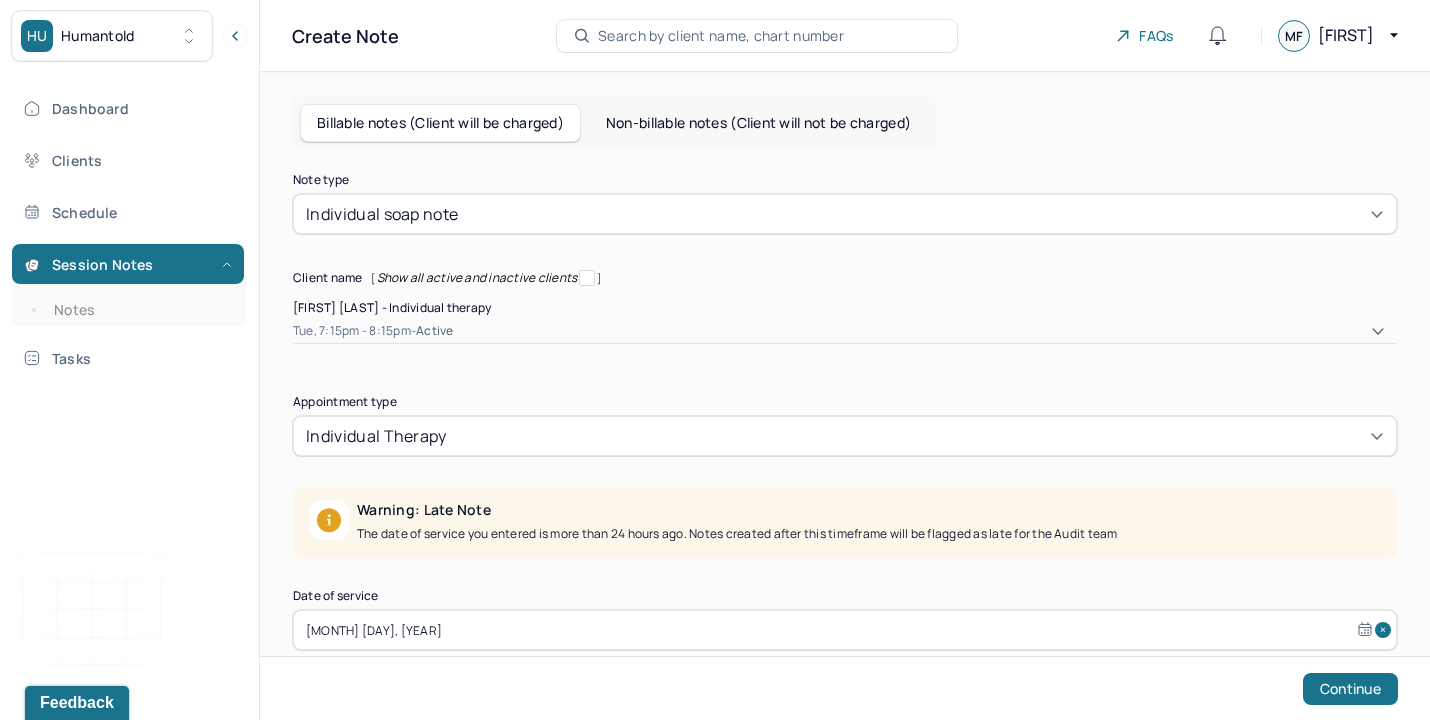 scroll, scrollTop: 109, scrollLeft: 0, axis: vertical 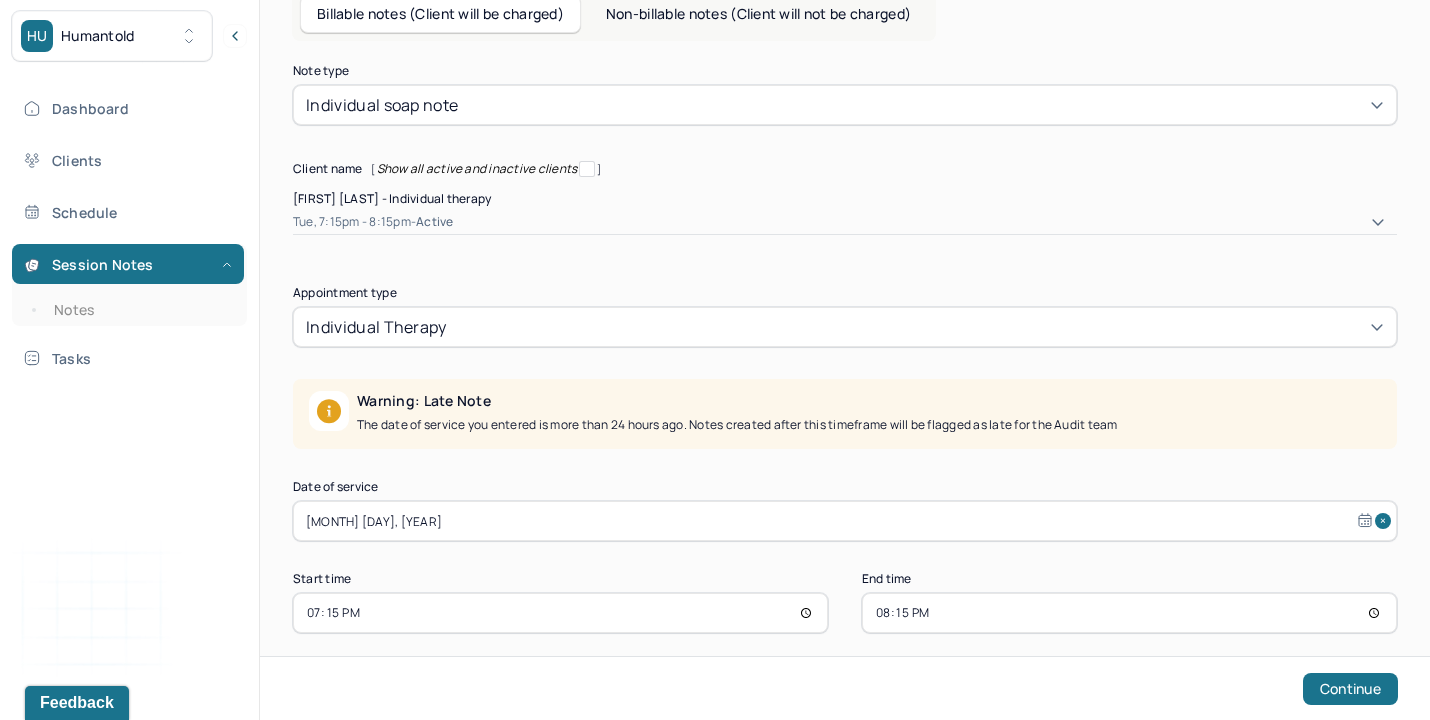click on "[MONTH] [DAY], [YEAR]" at bounding box center [845, 521] 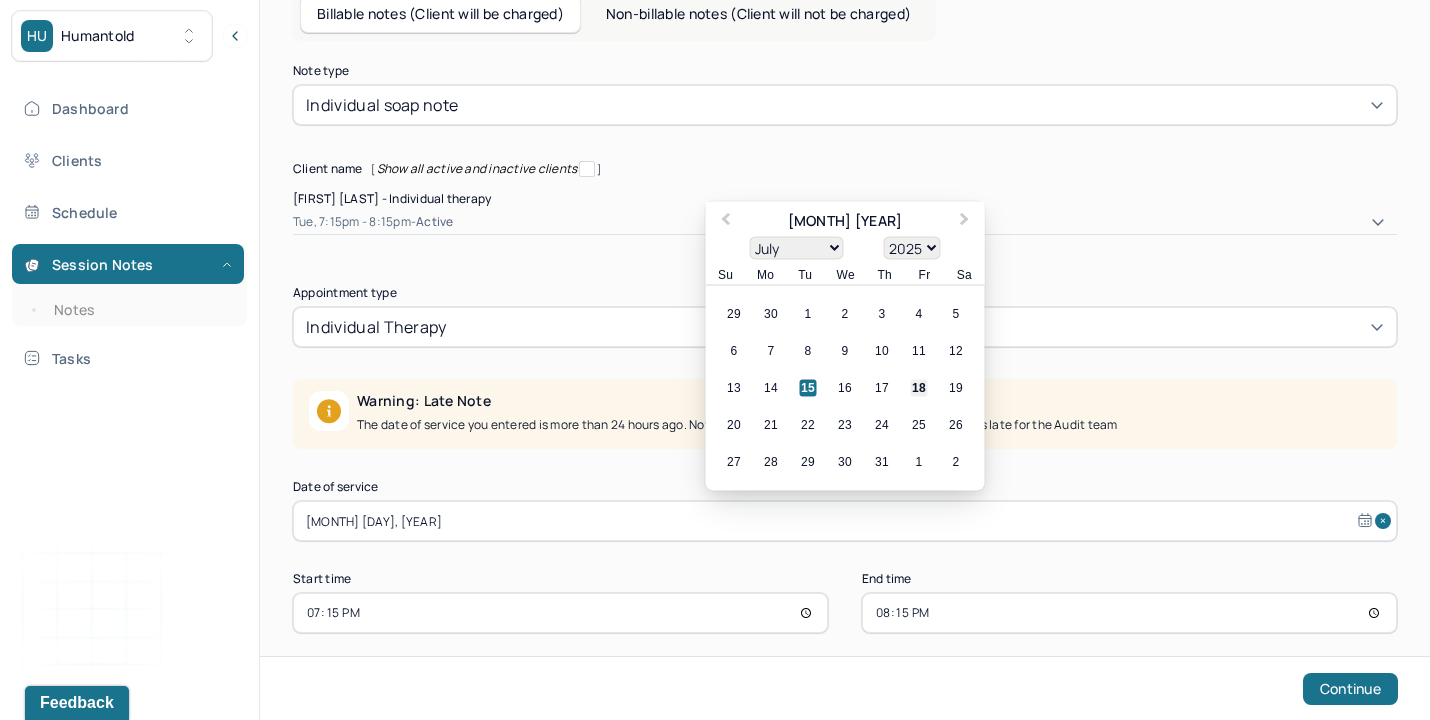 click on "18" at bounding box center [919, 388] 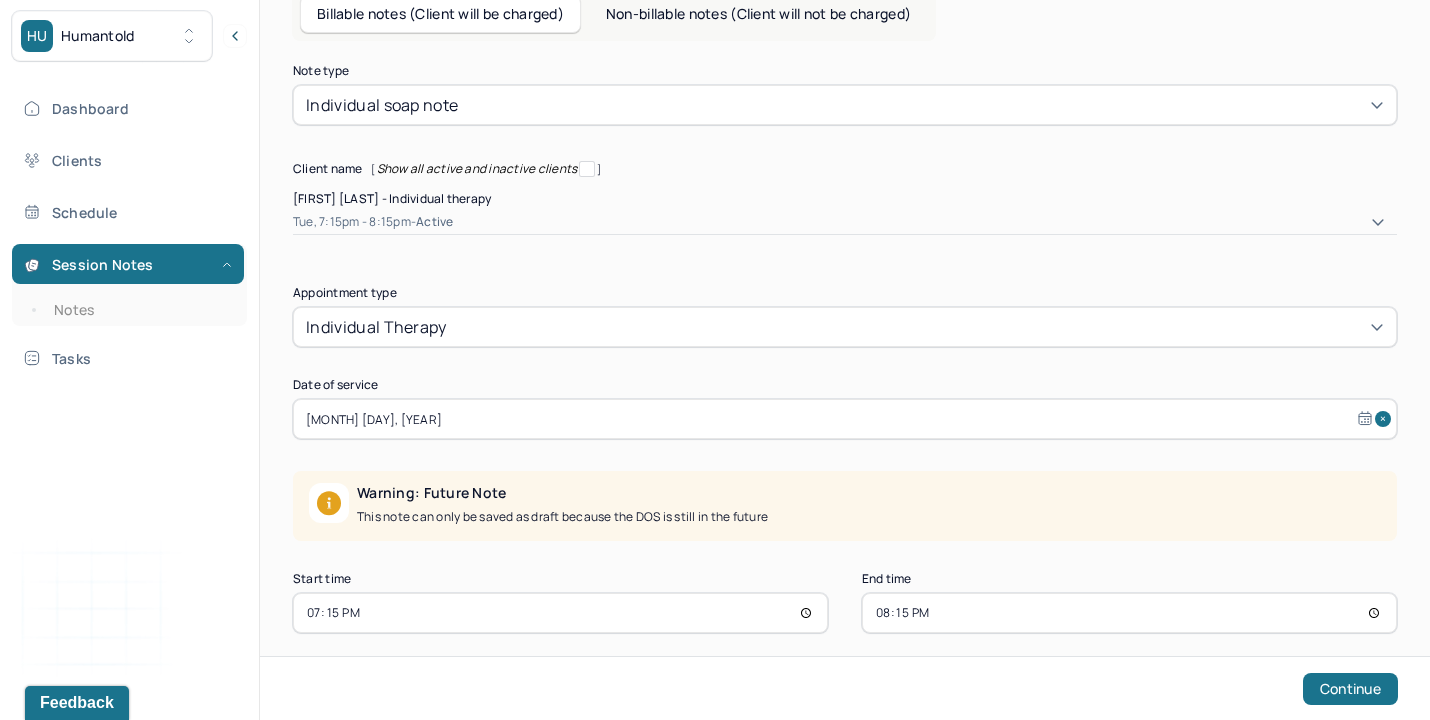 click on "19:15" at bounding box center [560, 613] 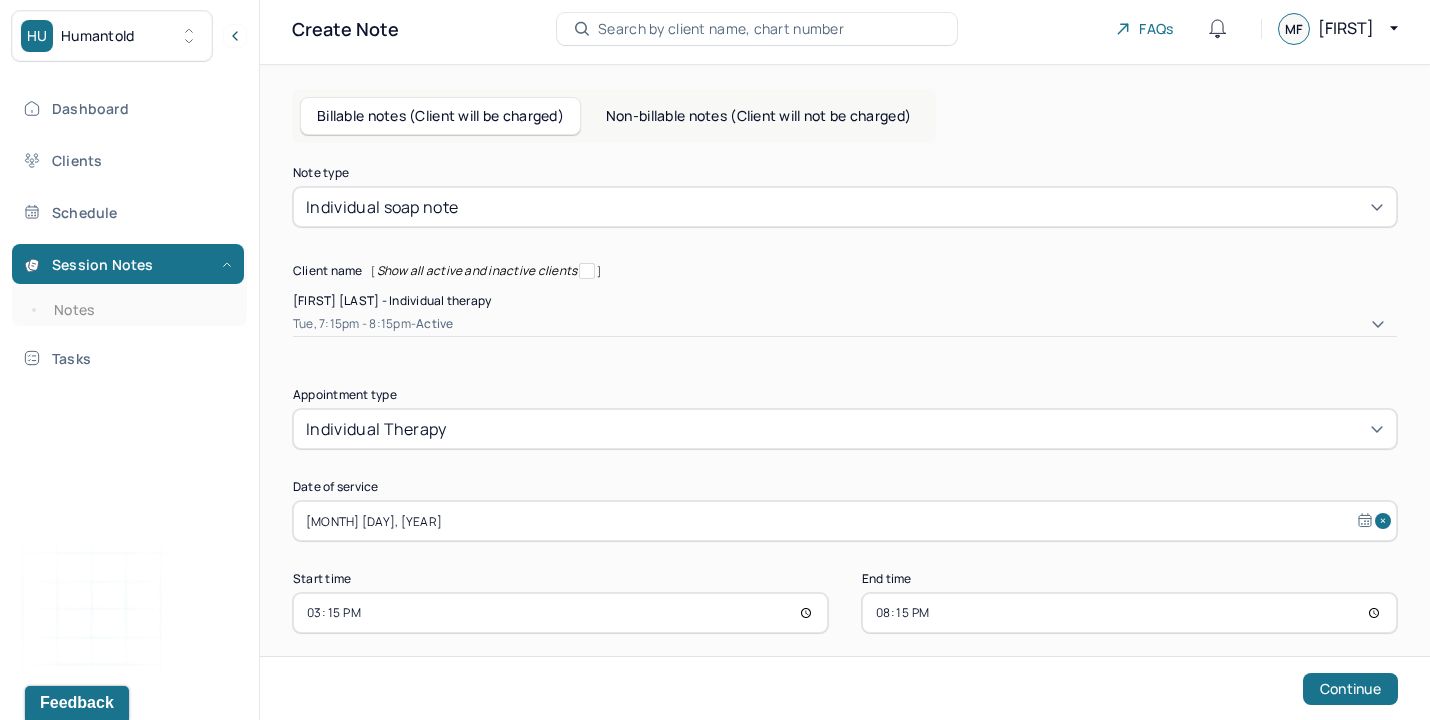 scroll, scrollTop: 109, scrollLeft: 0, axis: vertical 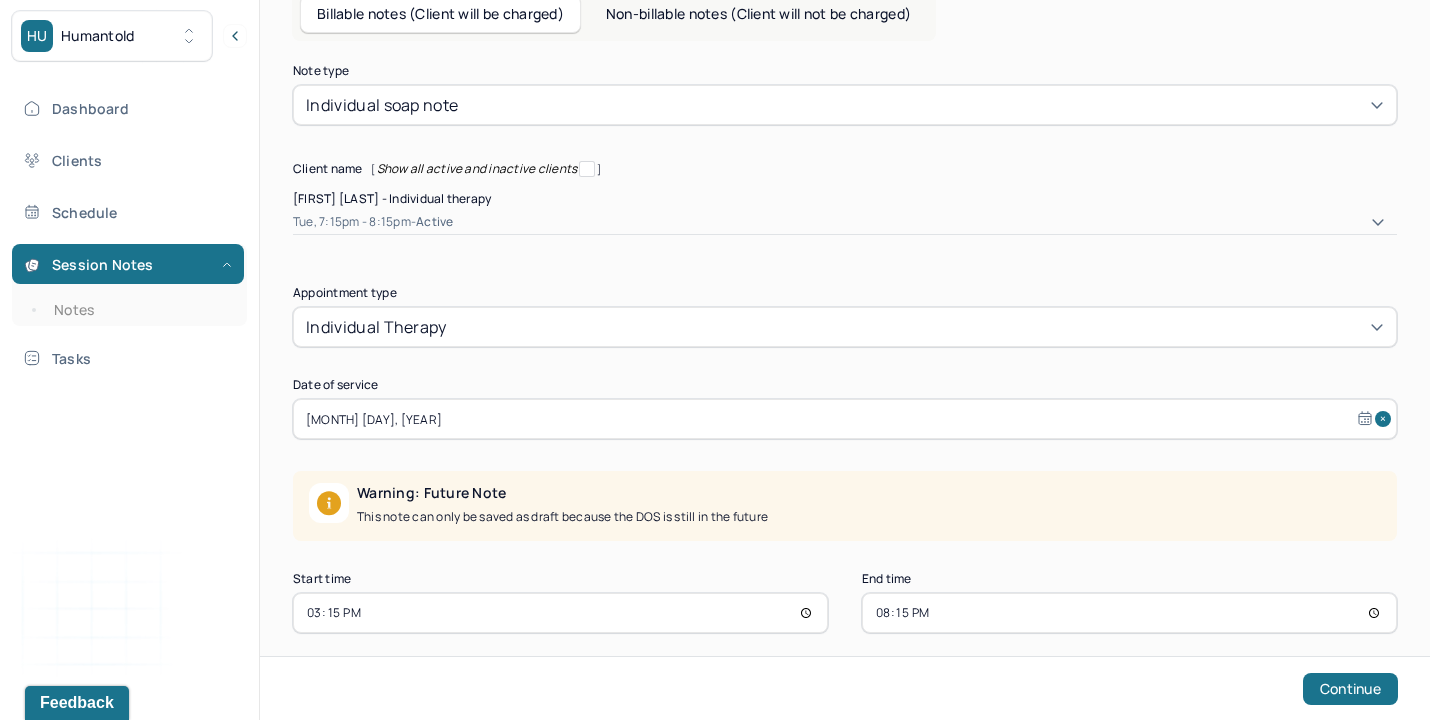 type on "15:00" 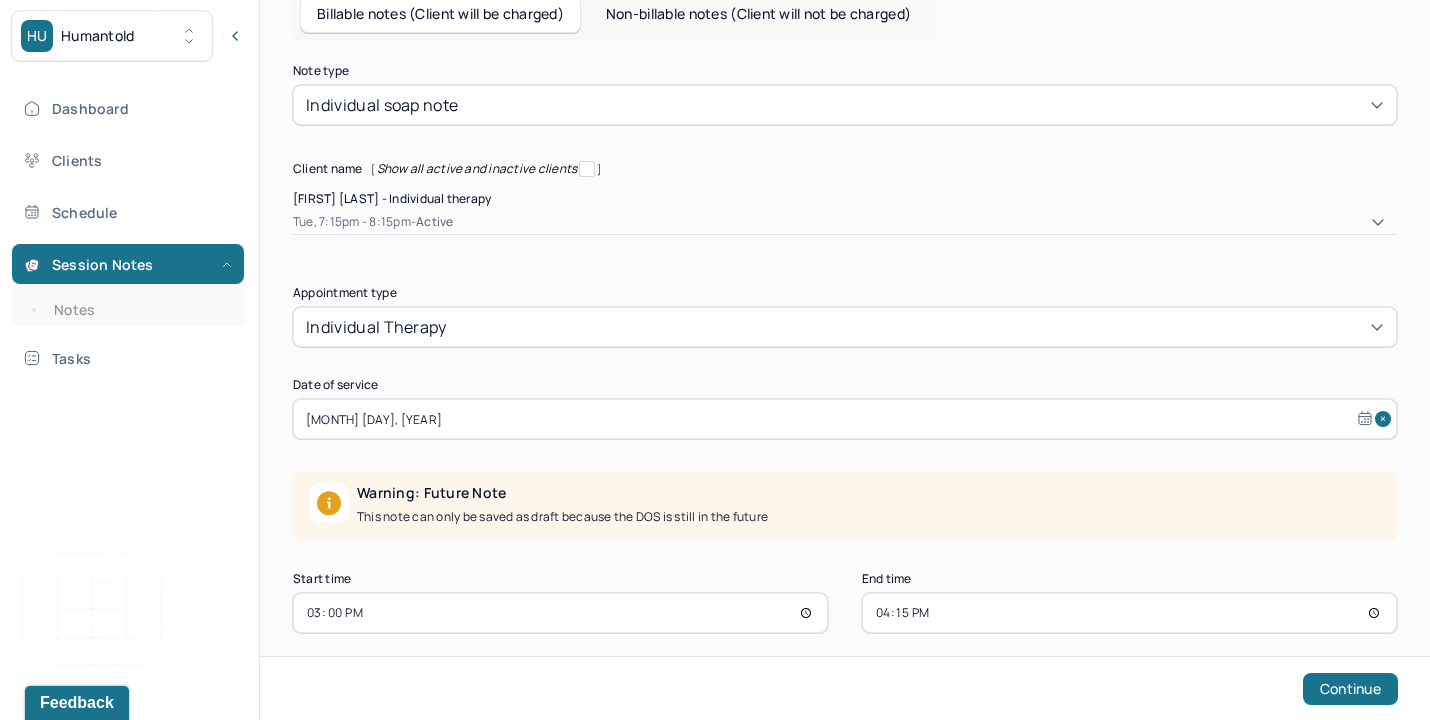 type on "16:00" 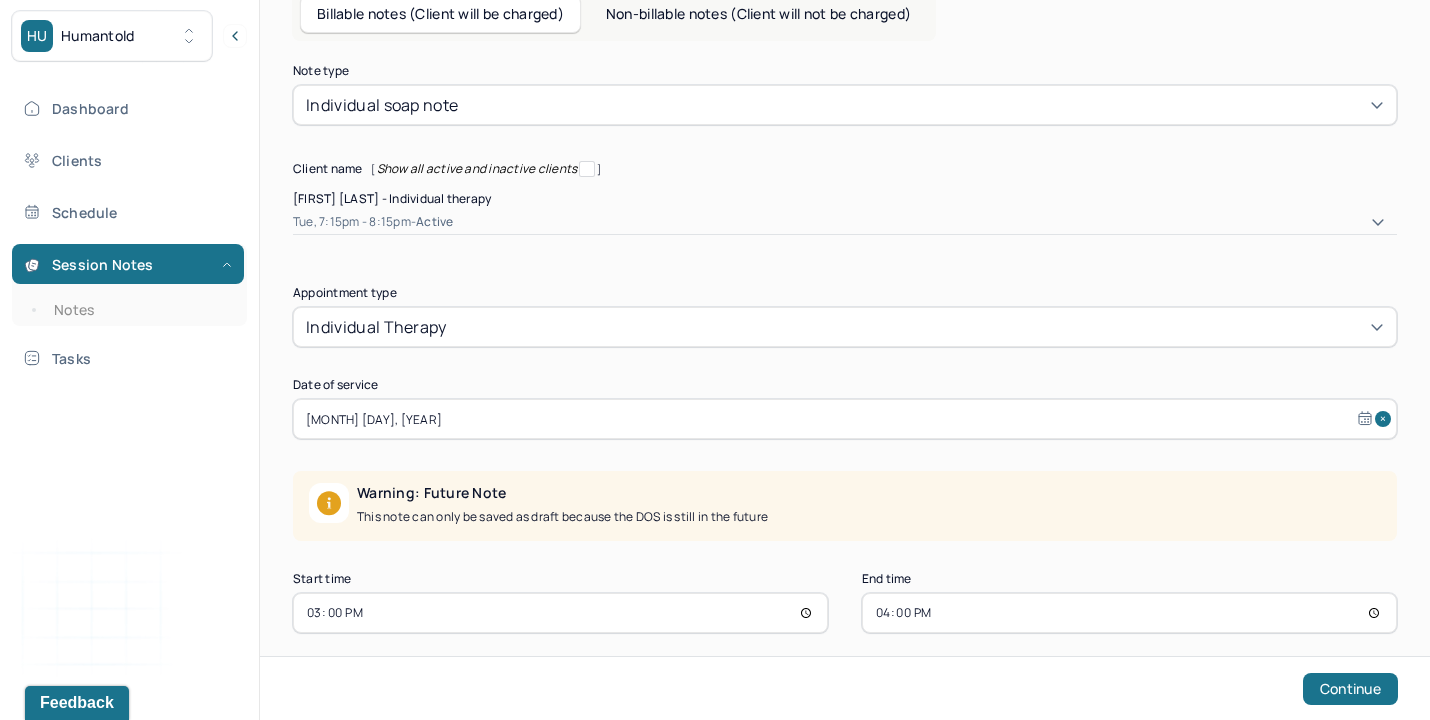 click on "Continue" at bounding box center [1350, 689] 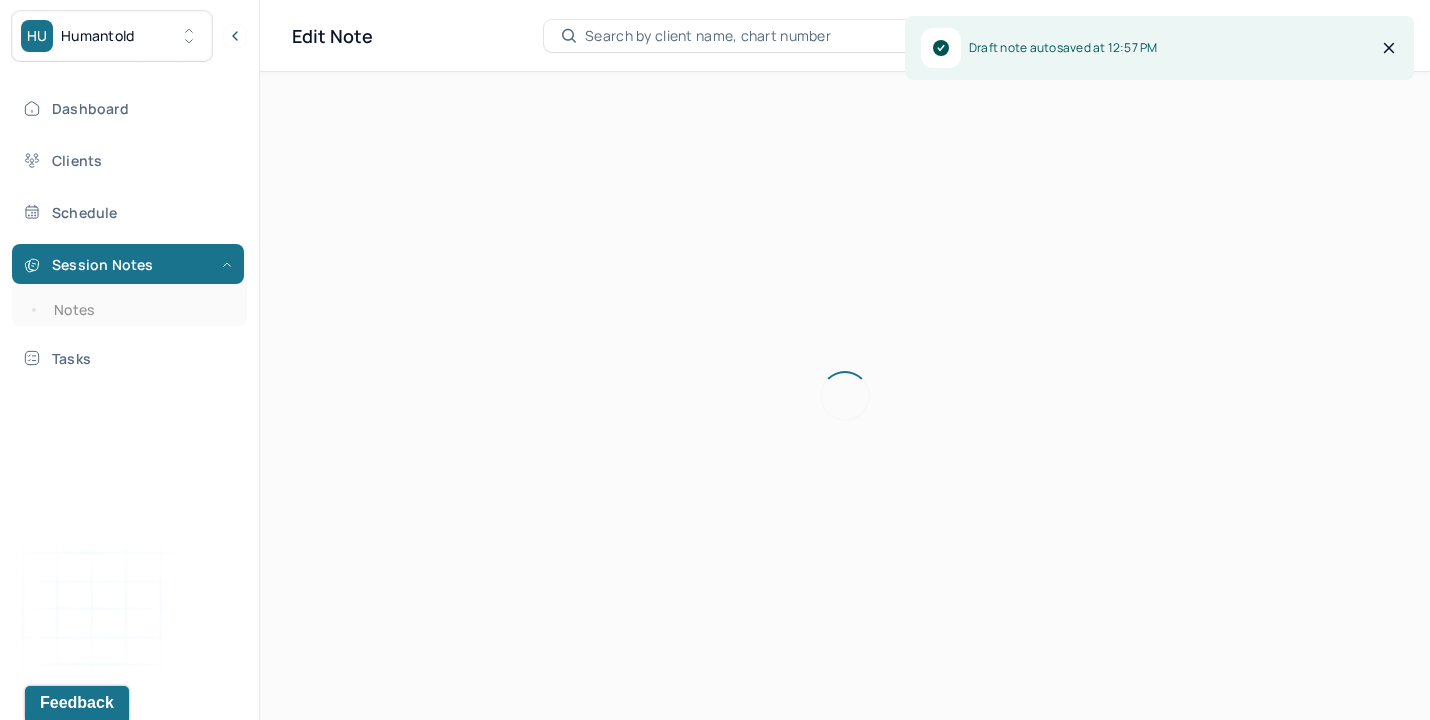 scroll, scrollTop: 0, scrollLeft: 0, axis: both 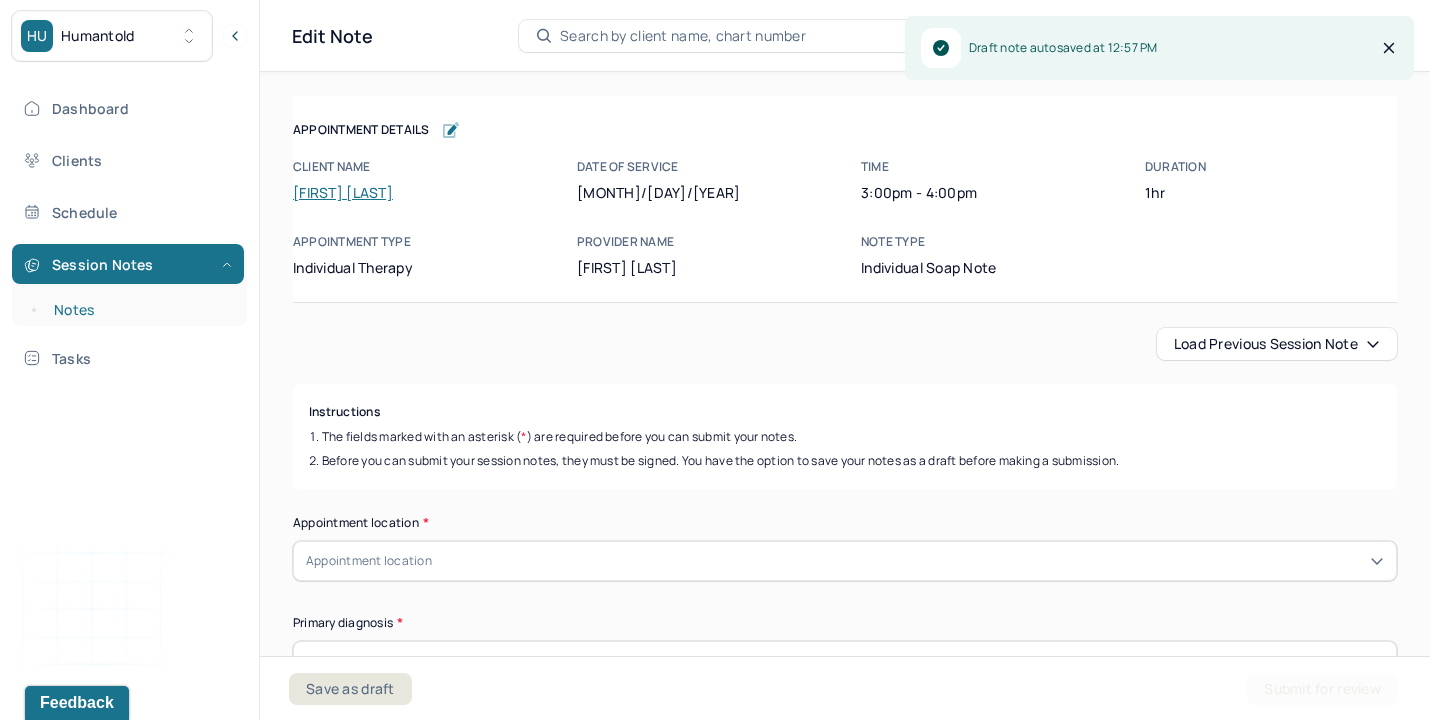 click on "Notes" at bounding box center (139, 310) 